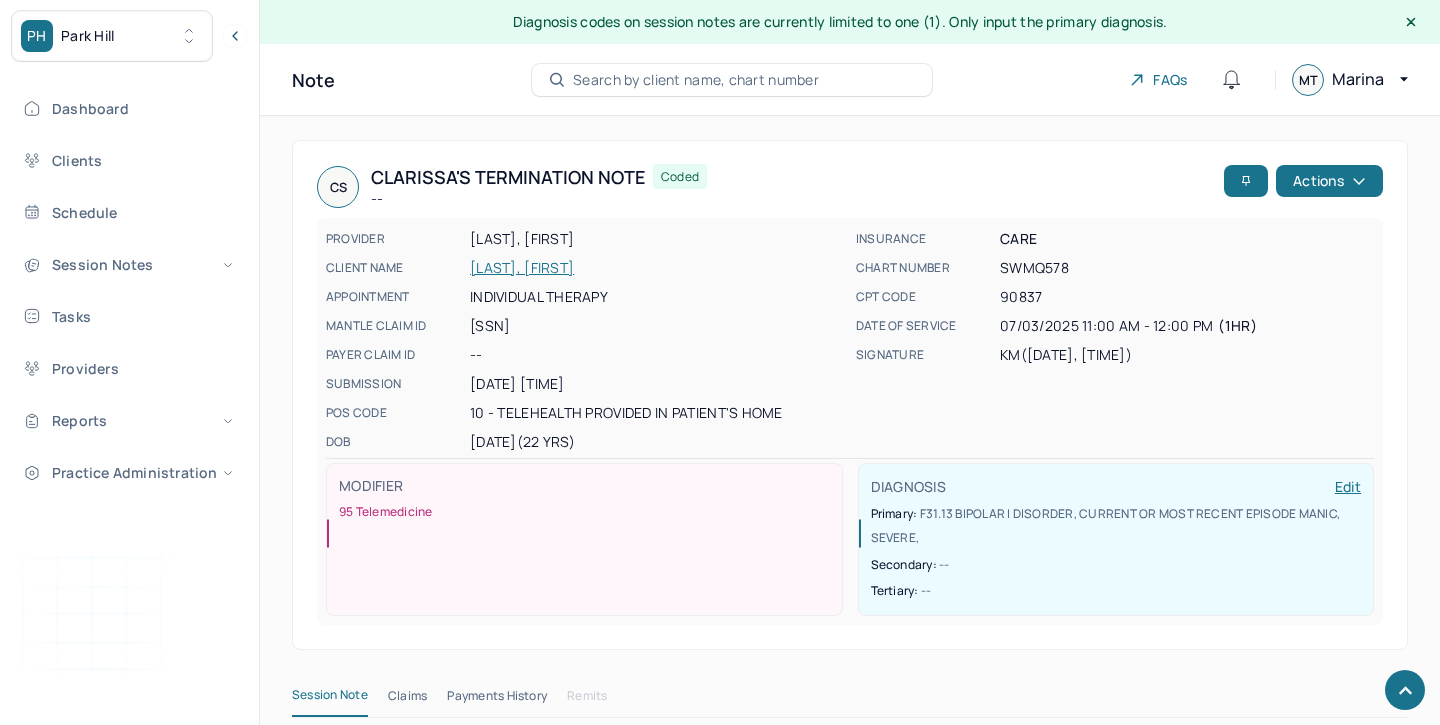 scroll, scrollTop: 674, scrollLeft: 0, axis: vertical 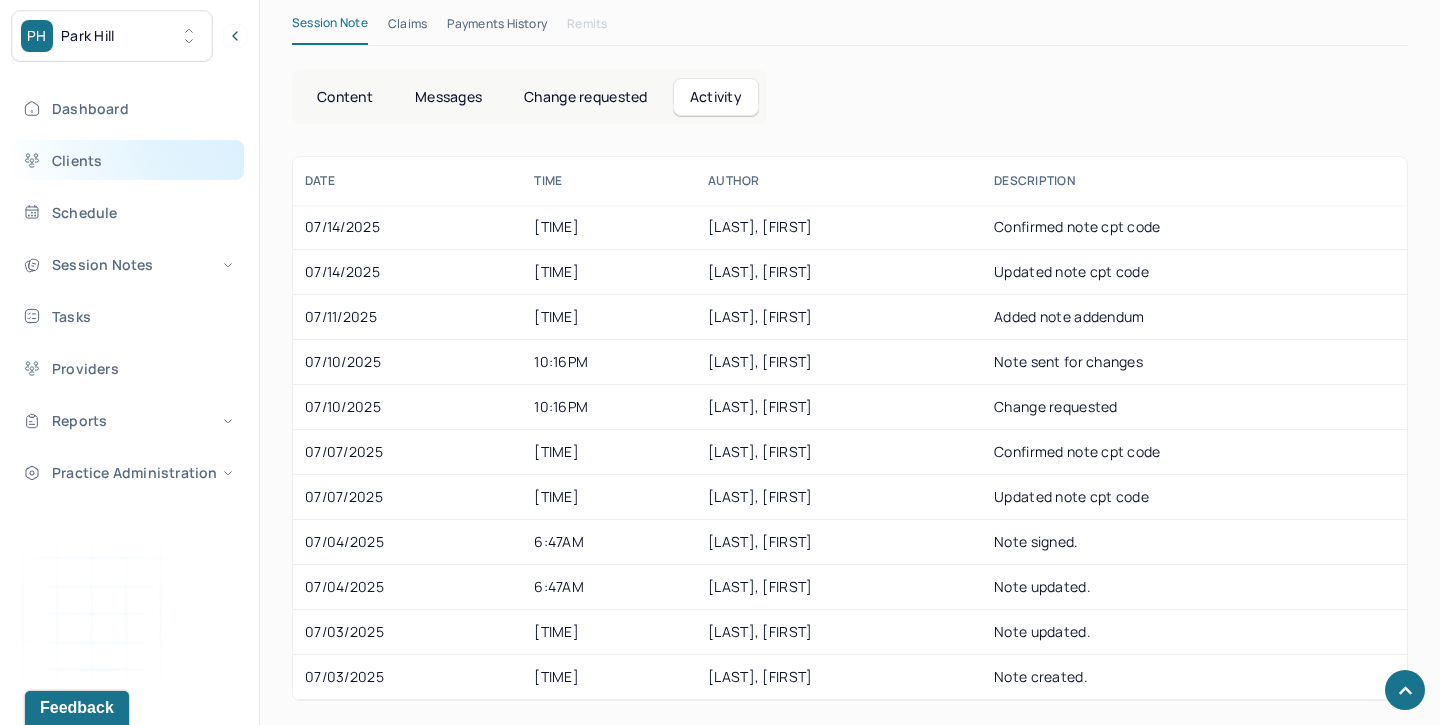 click on "Clients" at bounding box center (128, 160) 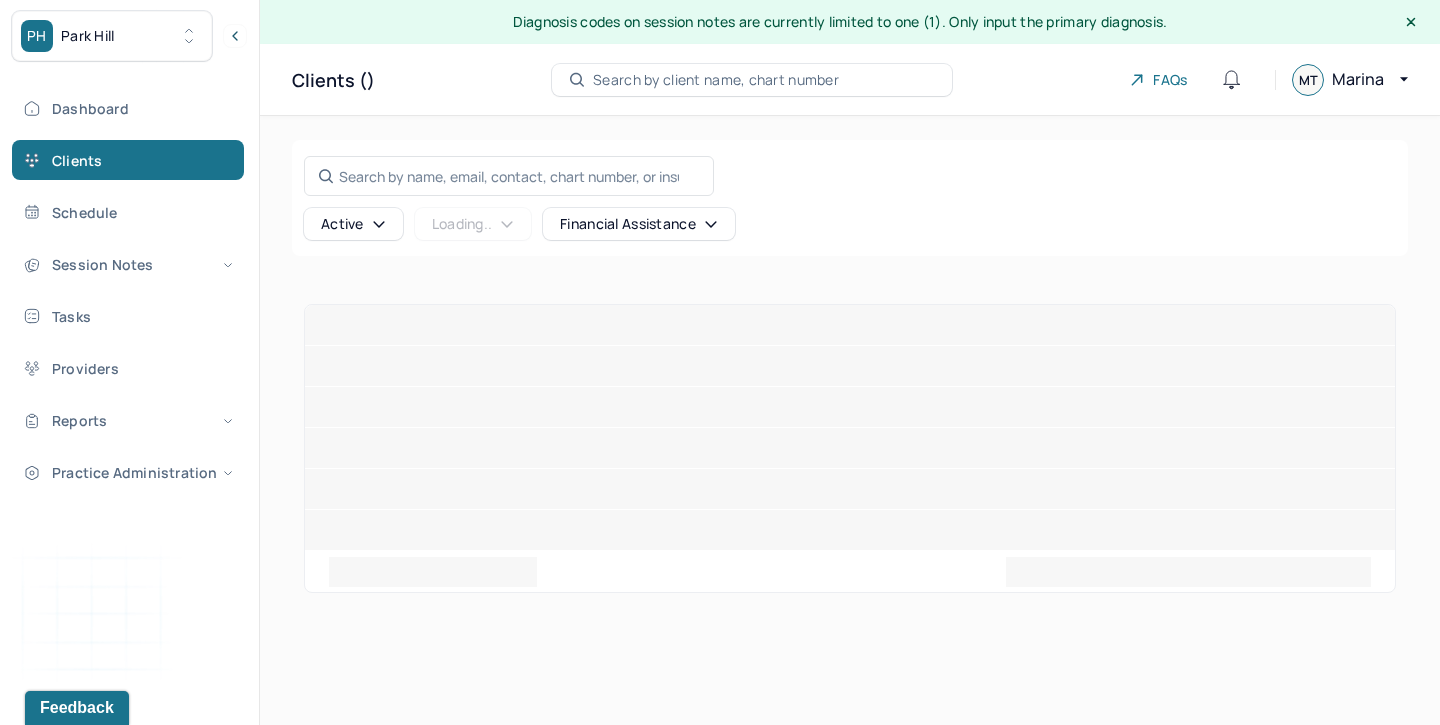 scroll, scrollTop: 0, scrollLeft: 0, axis: both 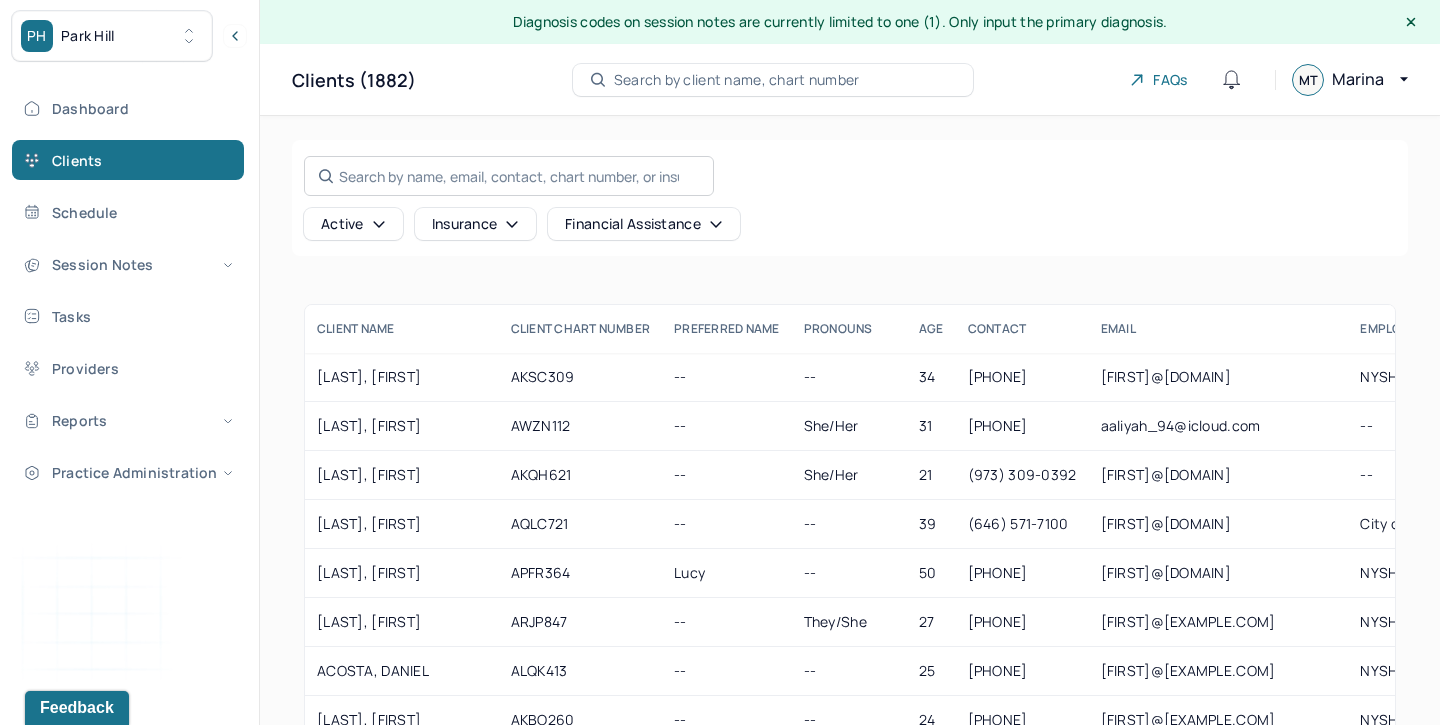 click on "Search by name, email, contact, chart number, or insurance id..." at bounding box center (509, 176) 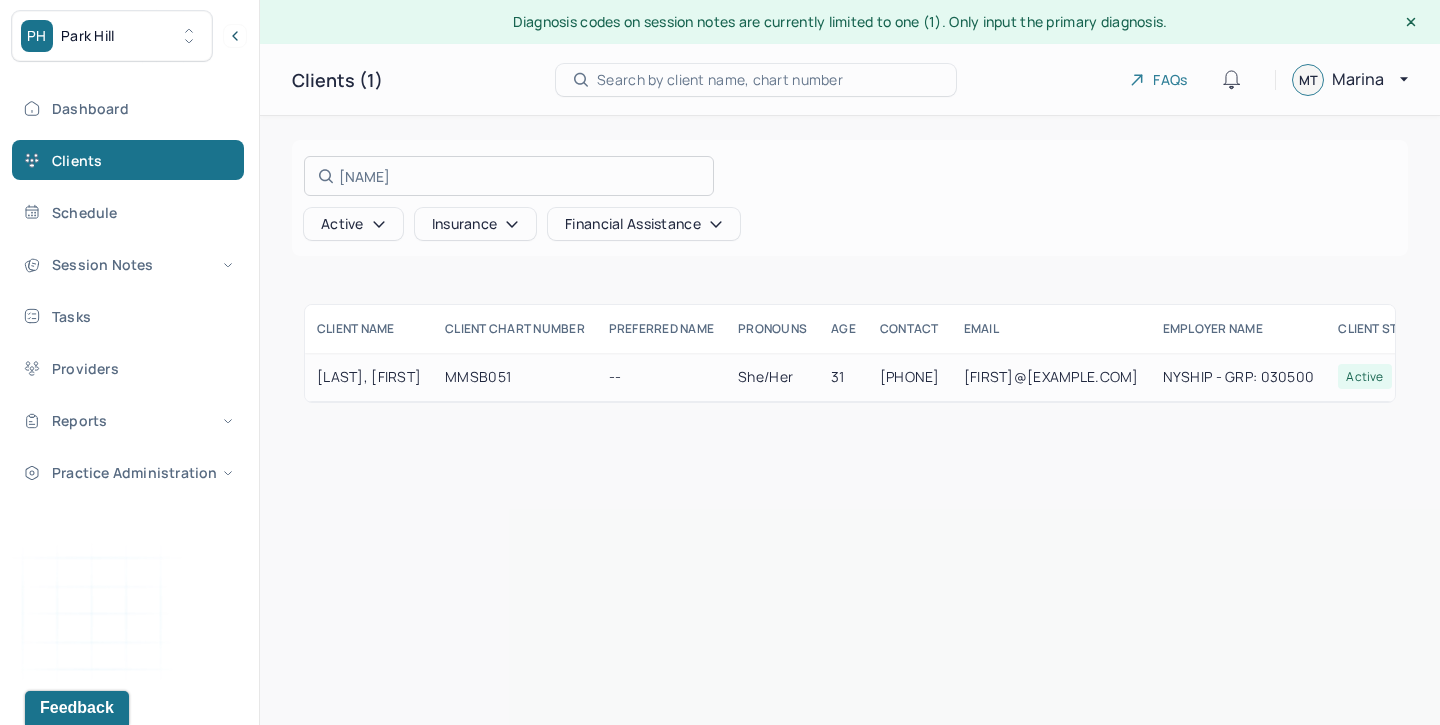 type on "[NAME]" 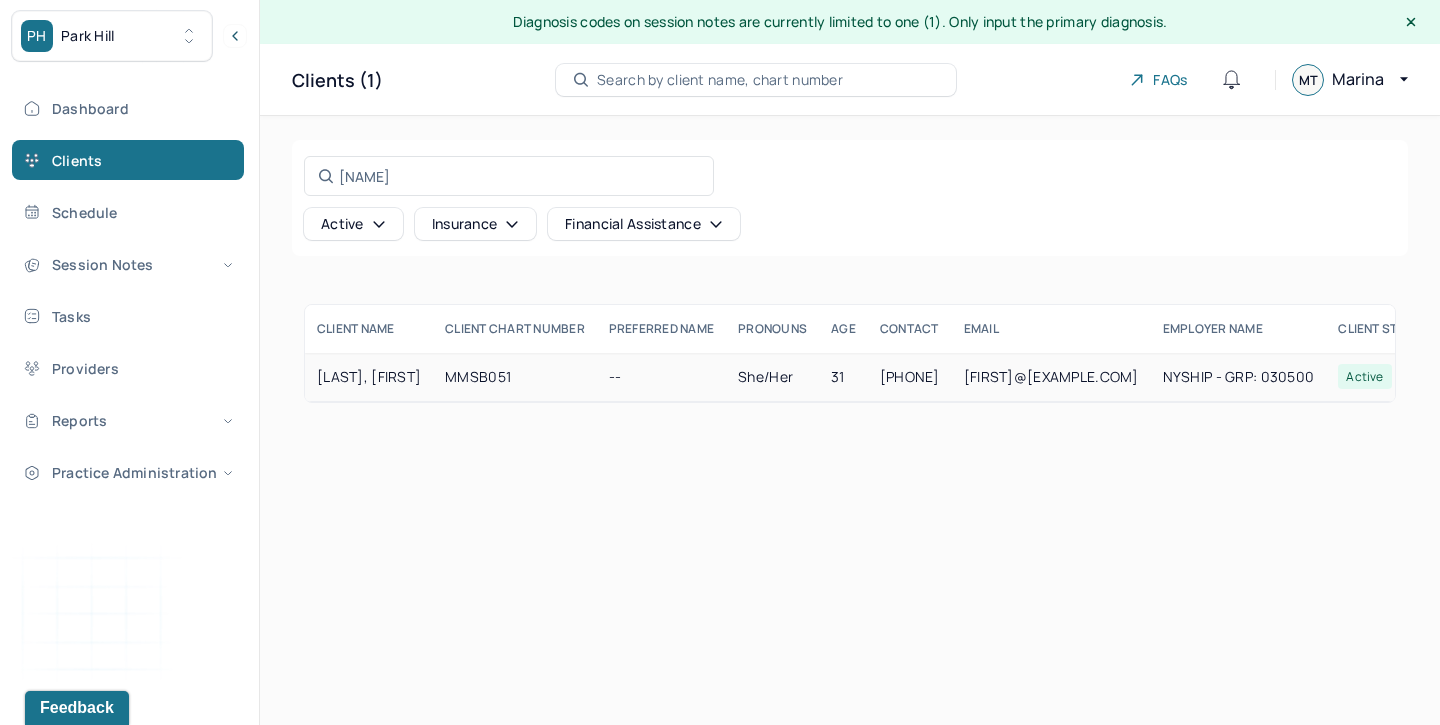 click on "[LAST], [FIRST]" at bounding box center [369, 377] 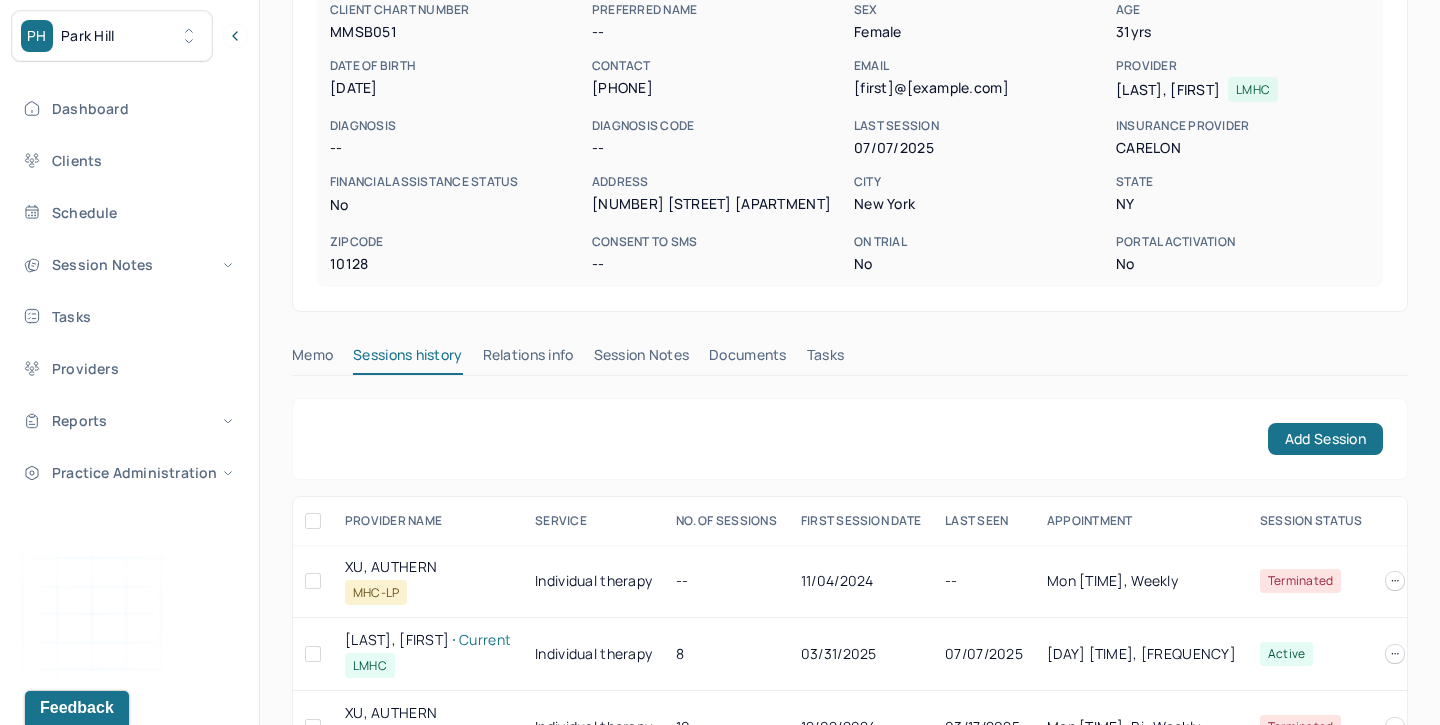 click on "Session Notes" at bounding box center [642, 359] 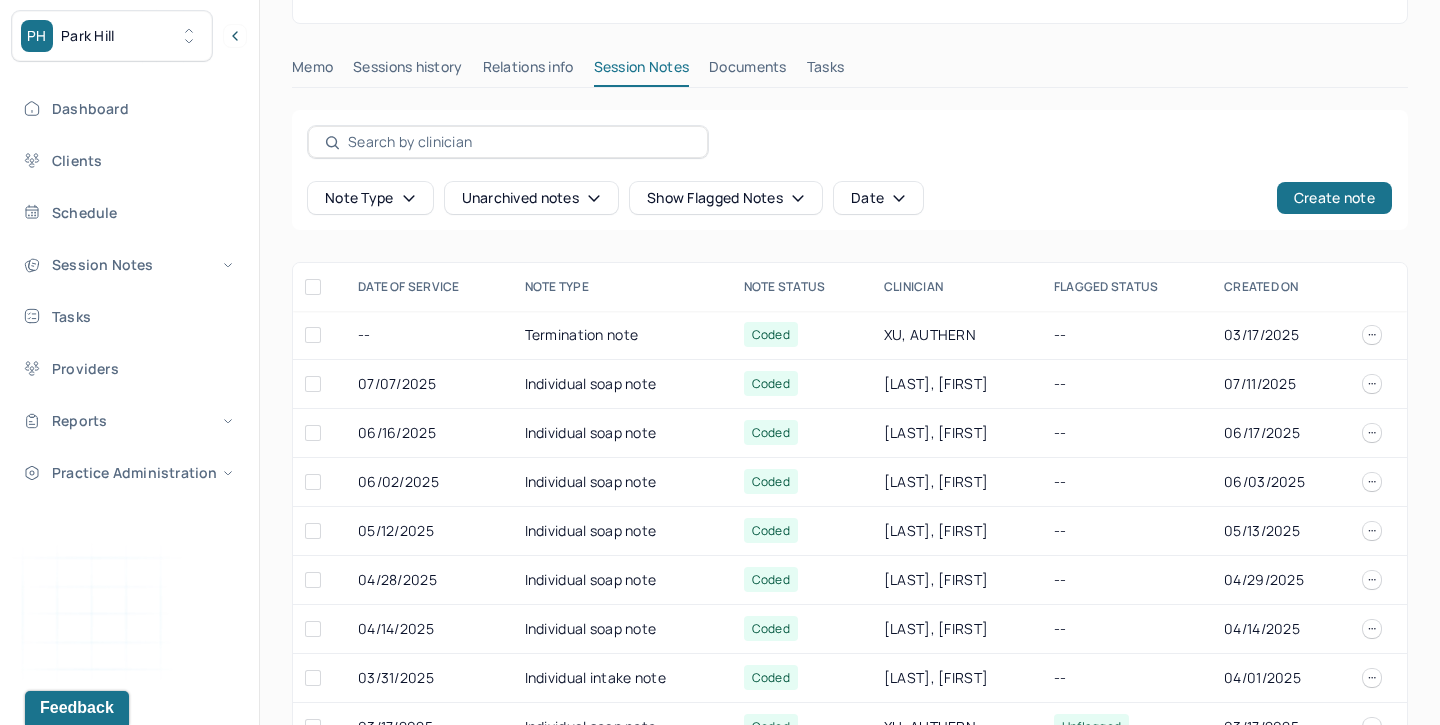 scroll, scrollTop: 552, scrollLeft: 0, axis: vertical 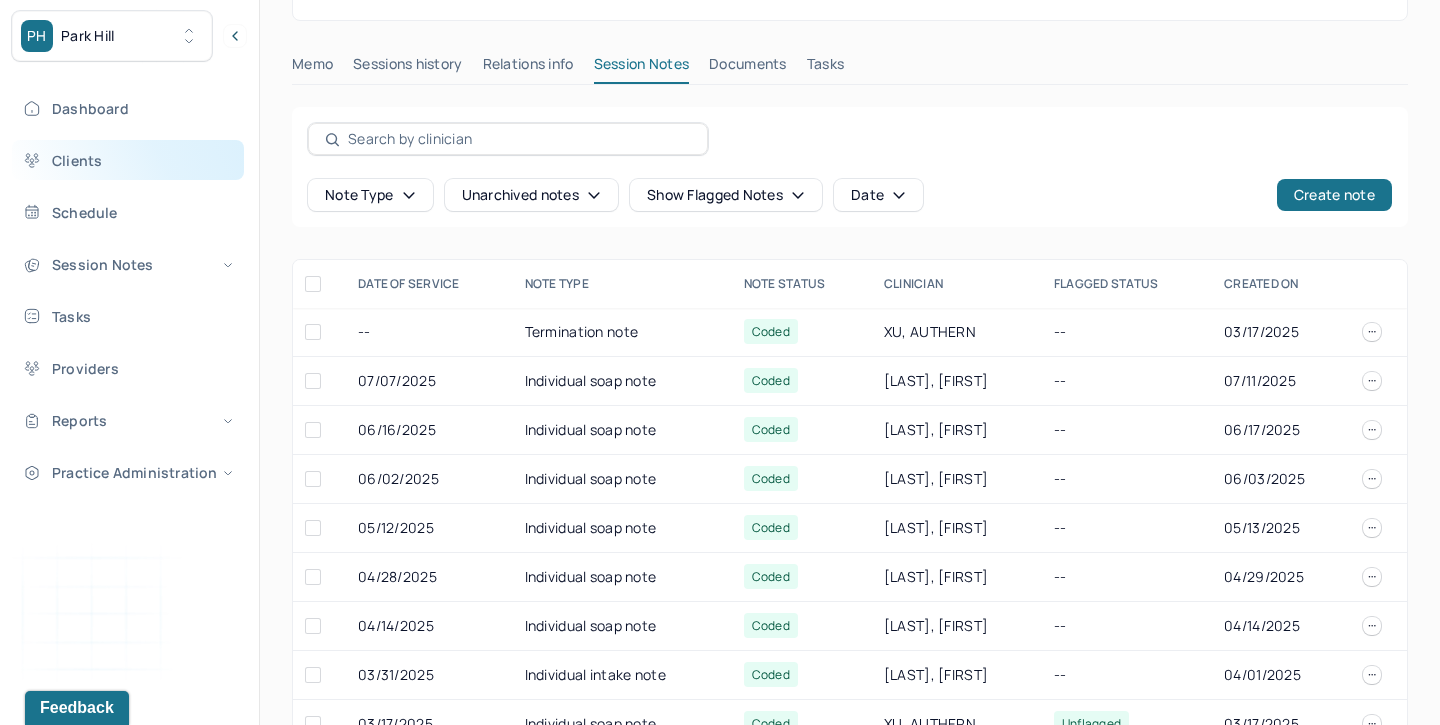 click on "Clients" at bounding box center [128, 160] 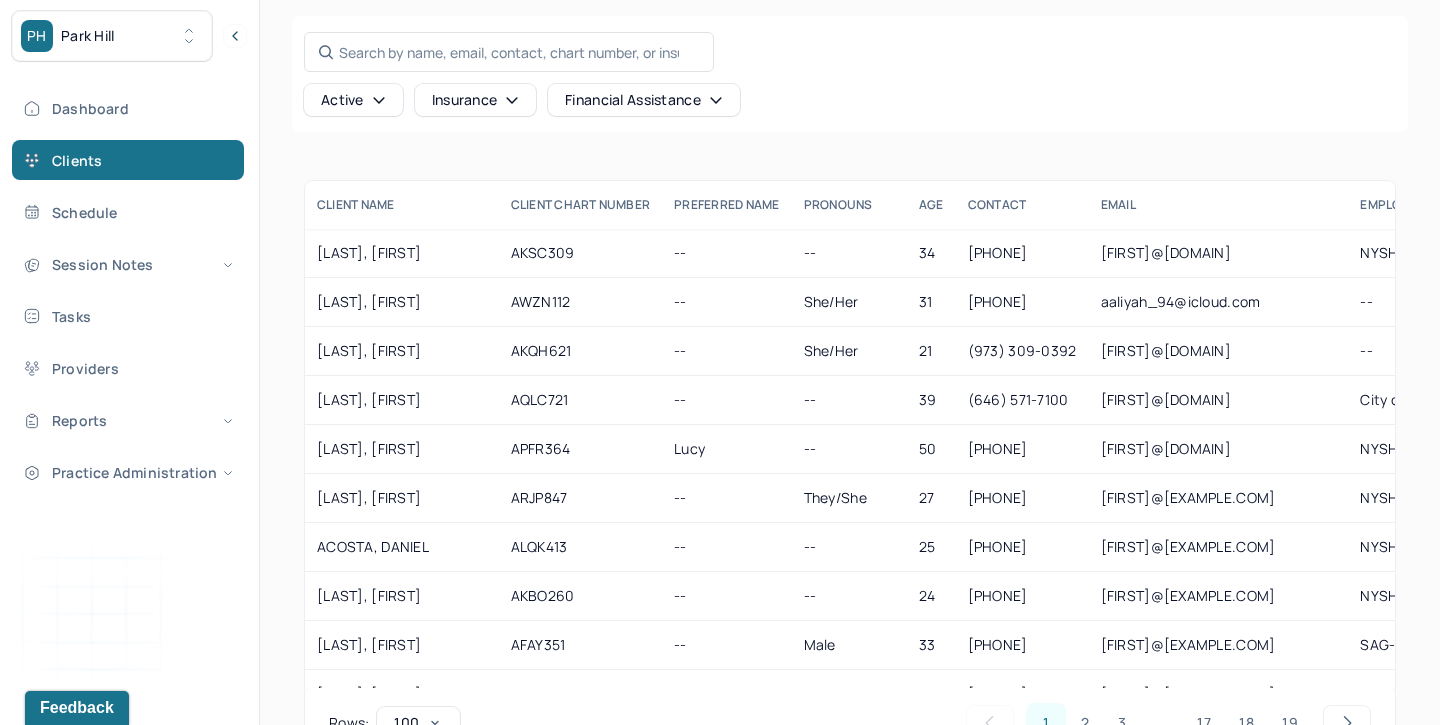 scroll, scrollTop: 95, scrollLeft: 0, axis: vertical 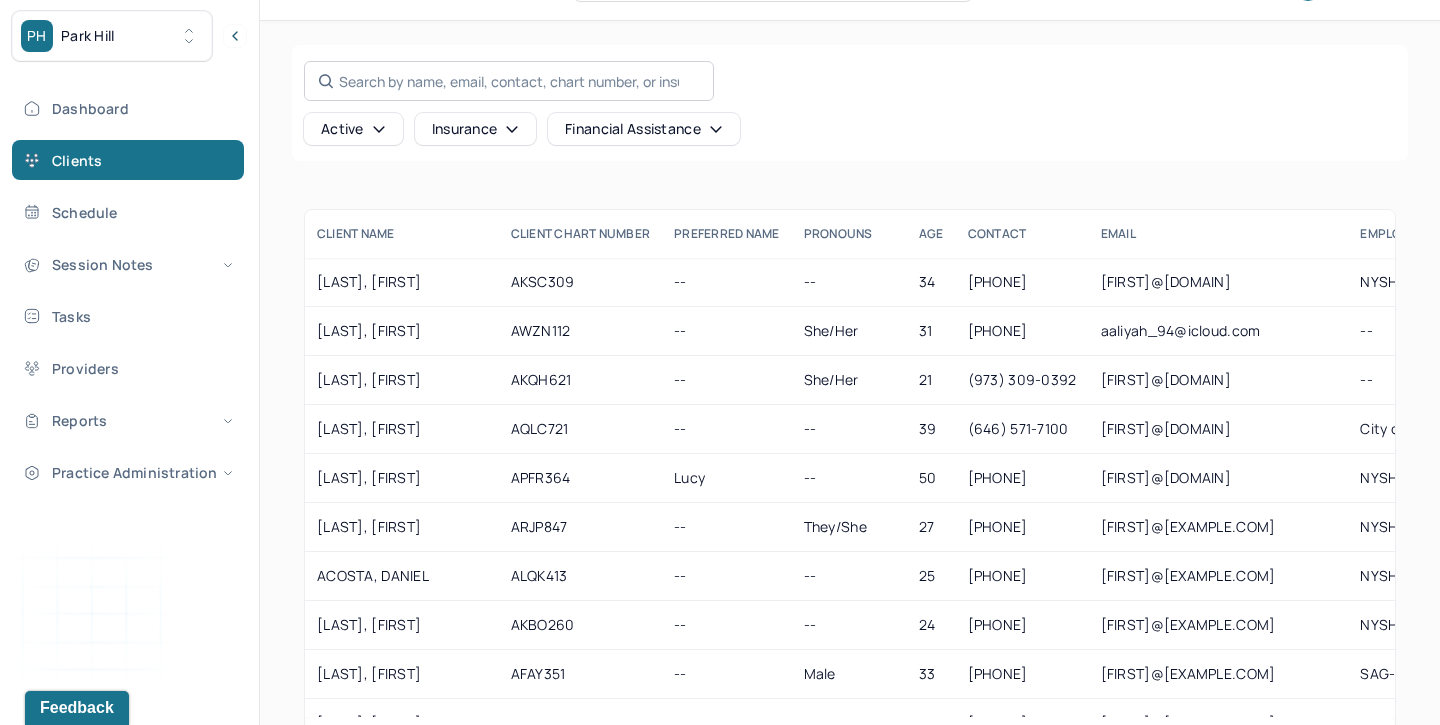 click on "Search by name, email, contact, chart number, or insurance id..." at bounding box center [509, 81] 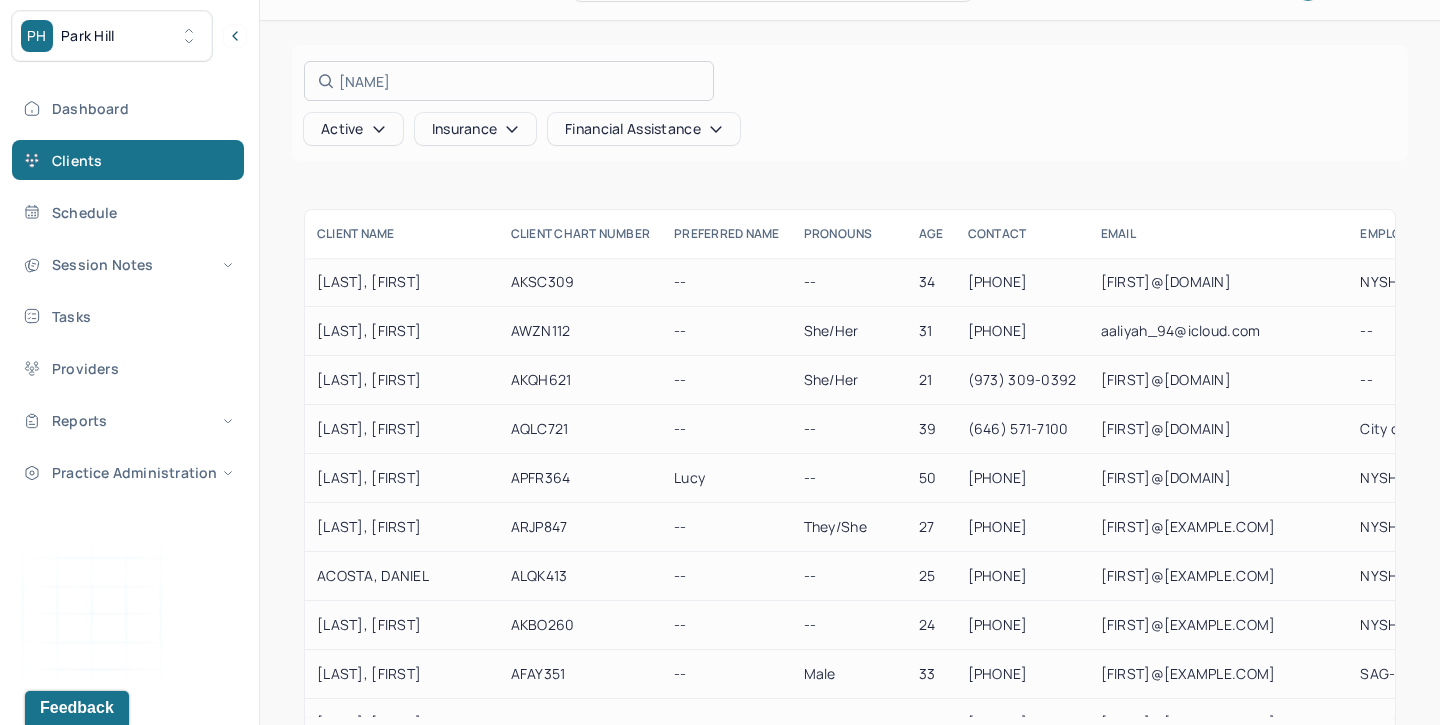 scroll, scrollTop: 0, scrollLeft: 0, axis: both 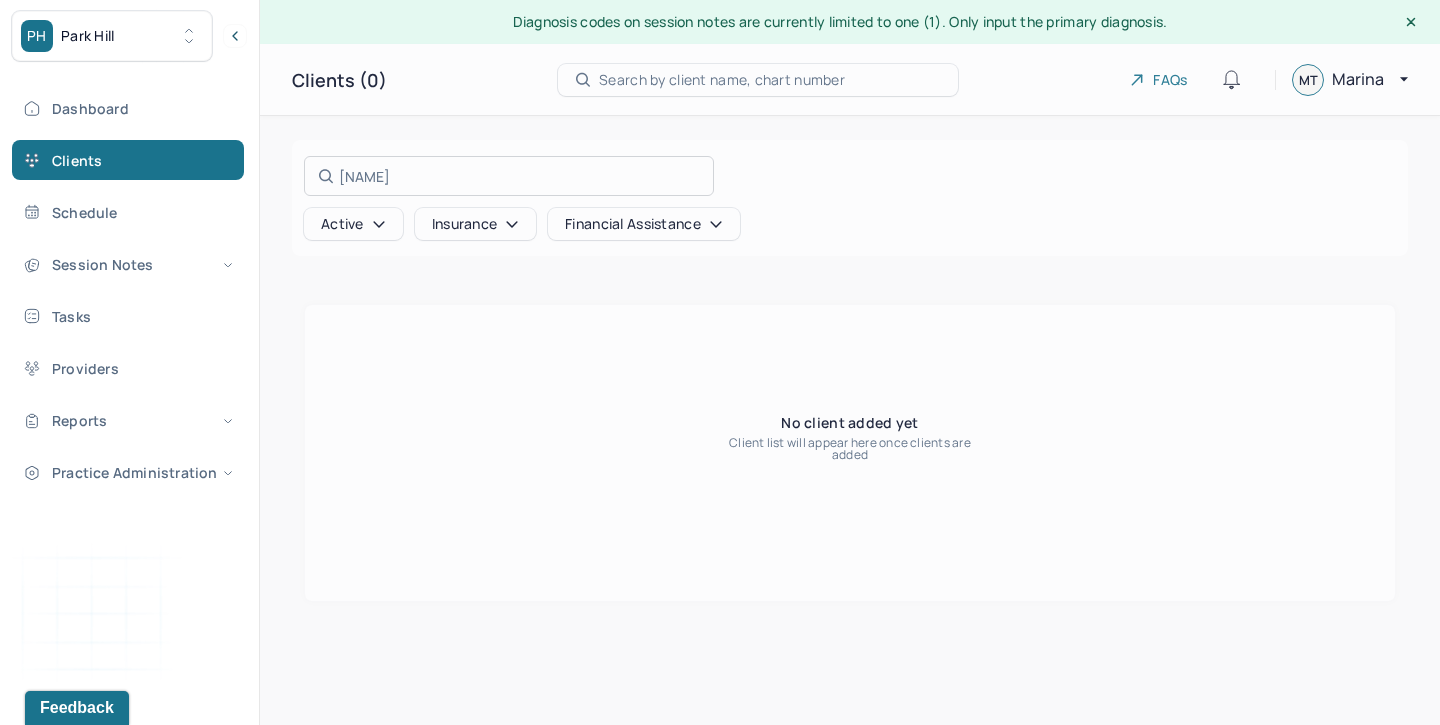 type on "[NAME]" 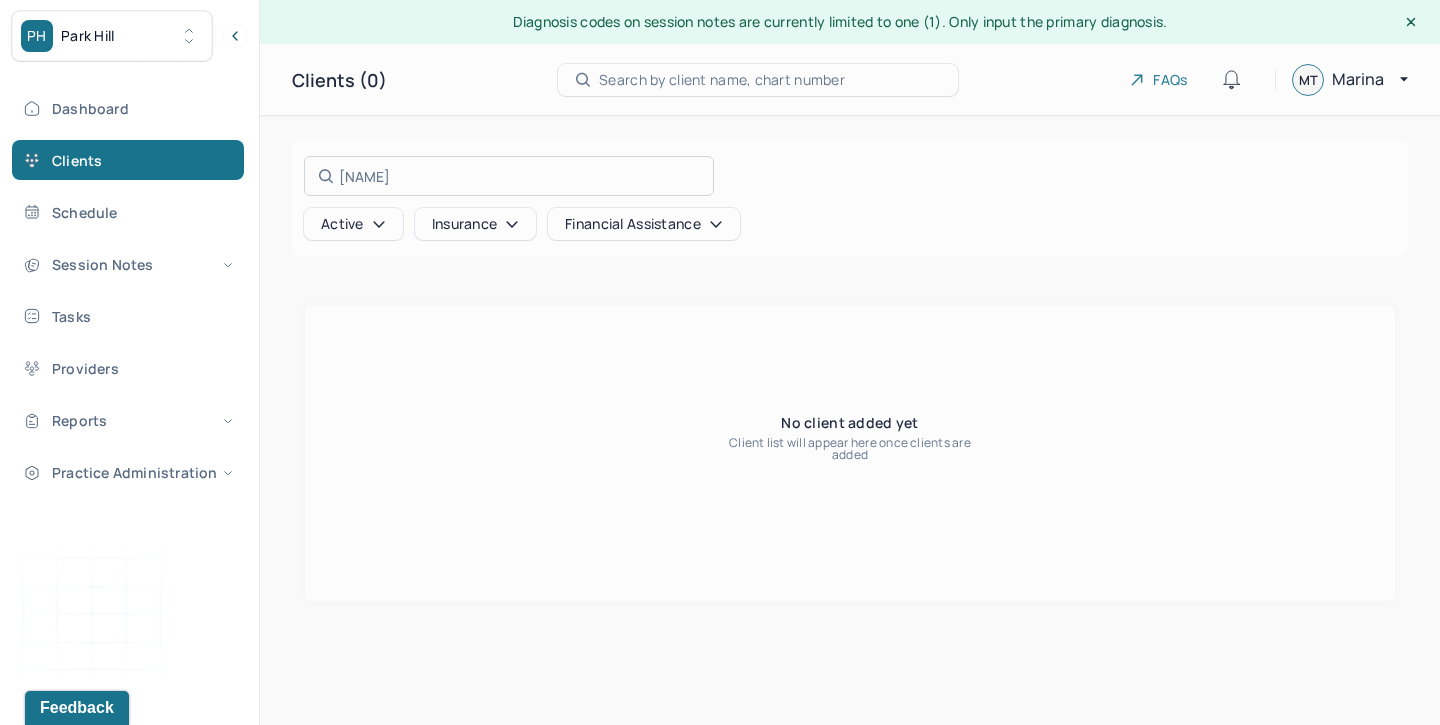 click at bounding box center (720, 362) 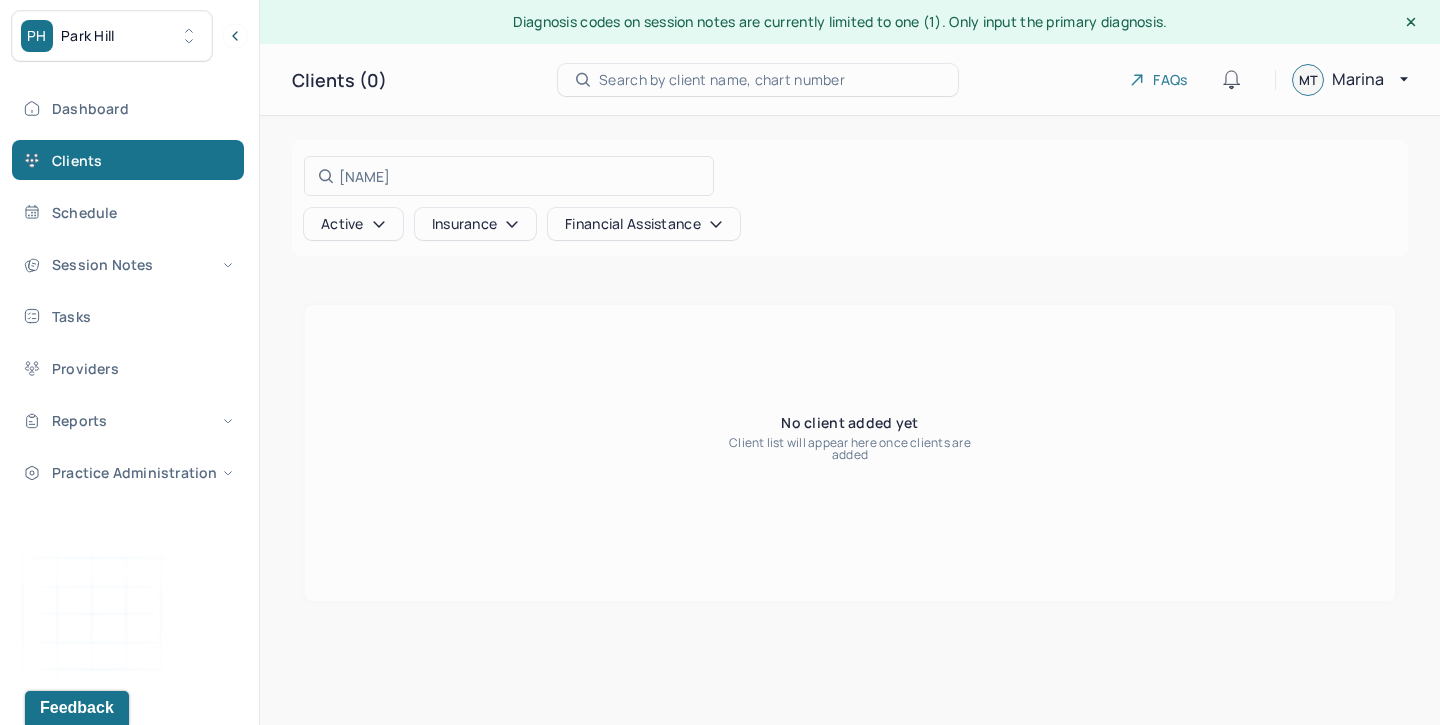 click on "Active" at bounding box center (353, 224) 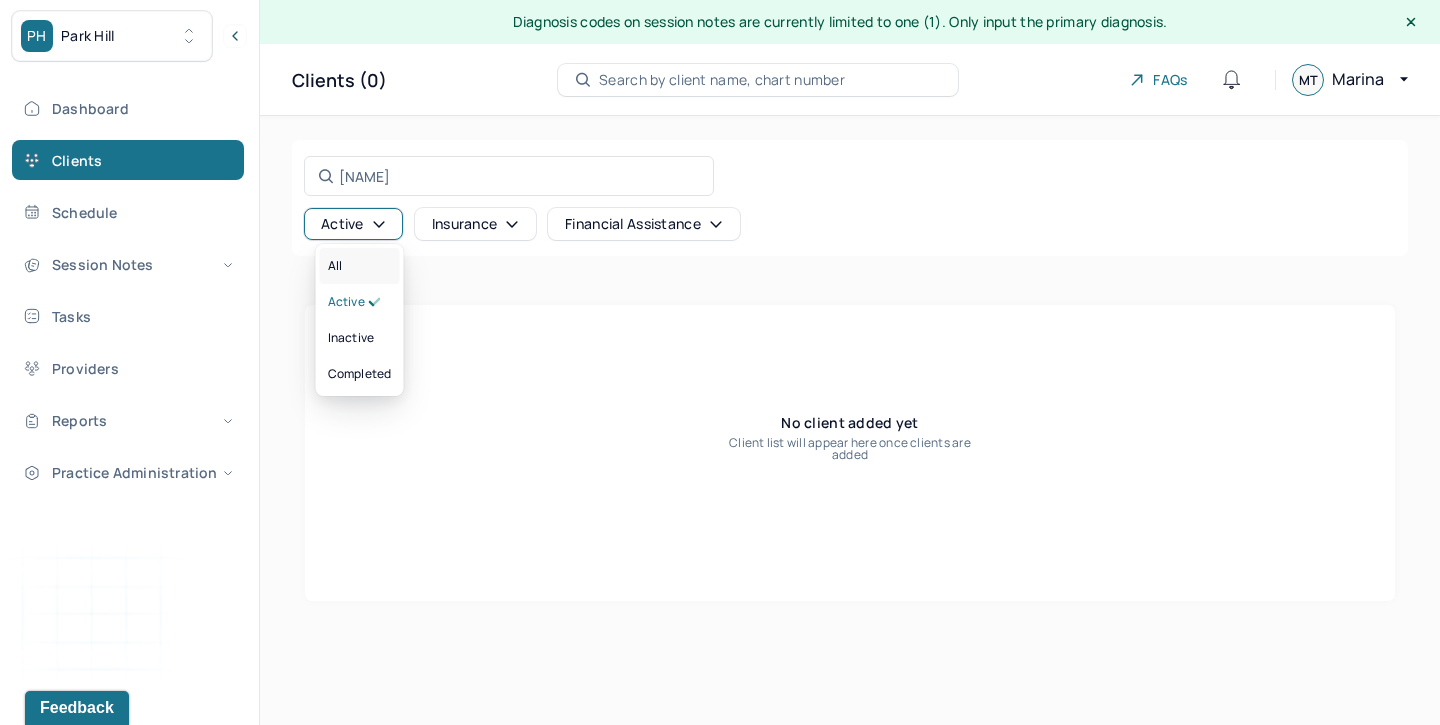 click on "All" at bounding box center [360, 266] 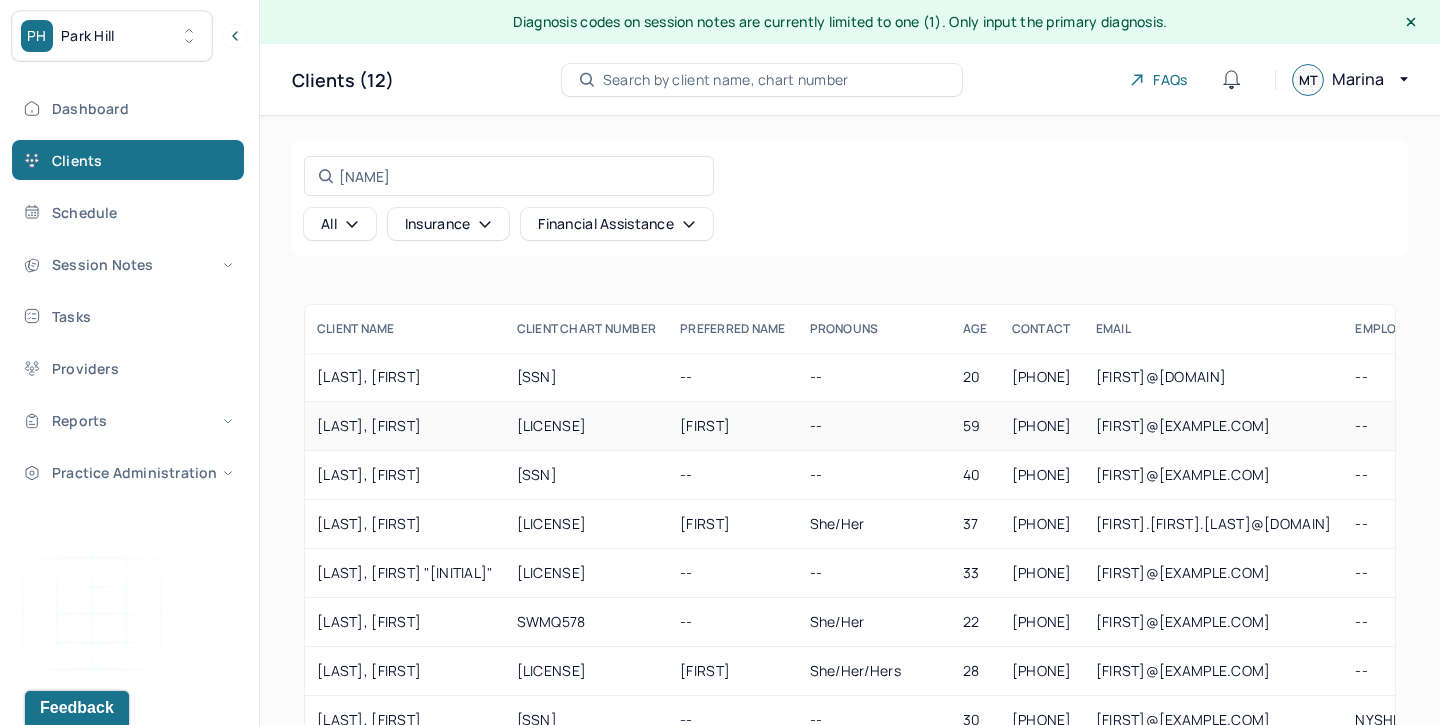 scroll, scrollTop: 58, scrollLeft: 0, axis: vertical 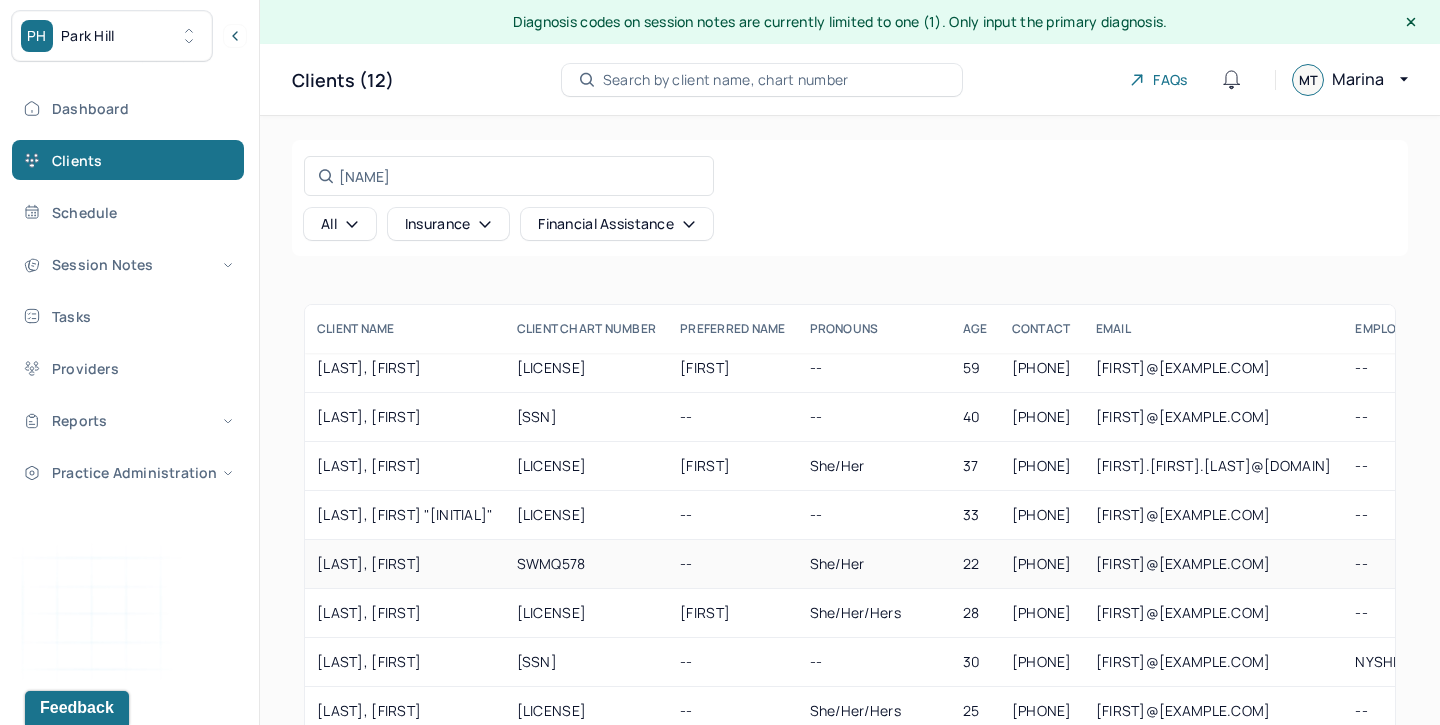 click on "[LAST], [FIRST]" at bounding box center [405, 564] 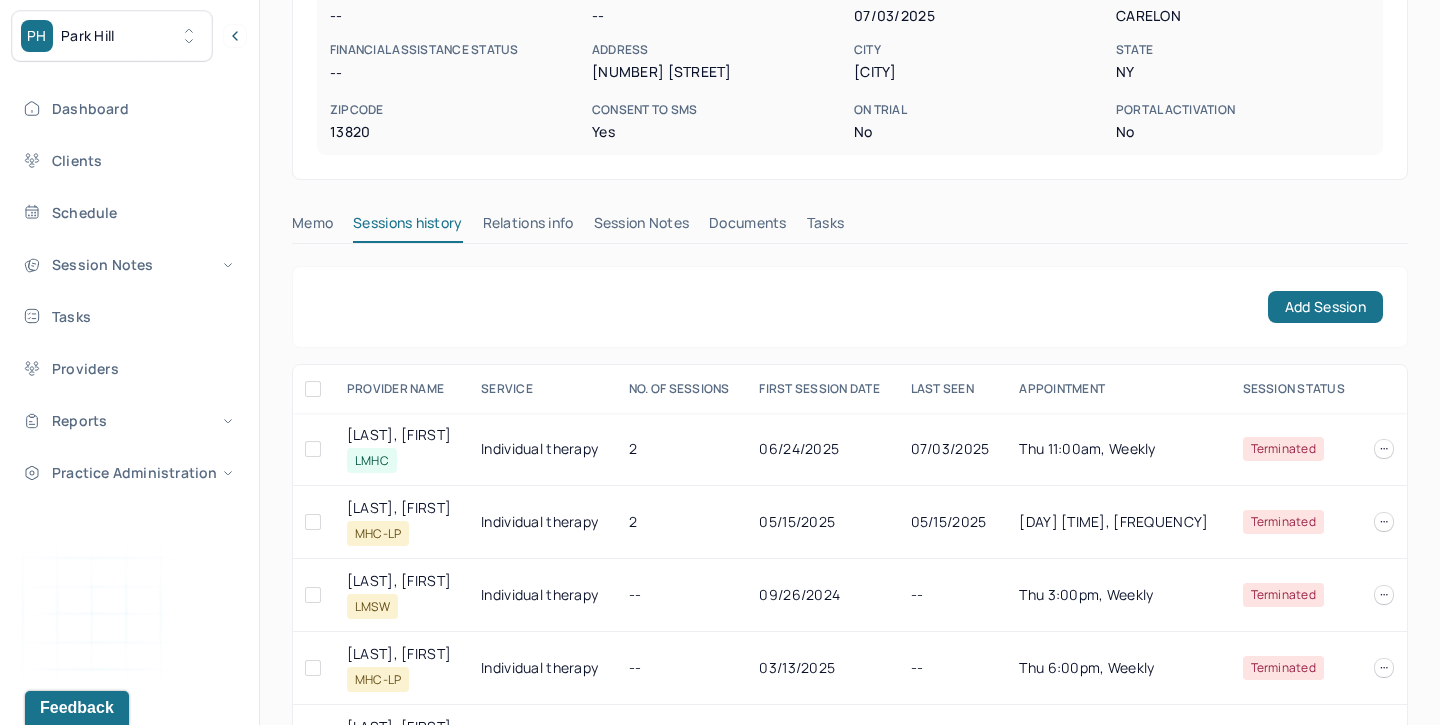 scroll, scrollTop: 395, scrollLeft: 0, axis: vertical 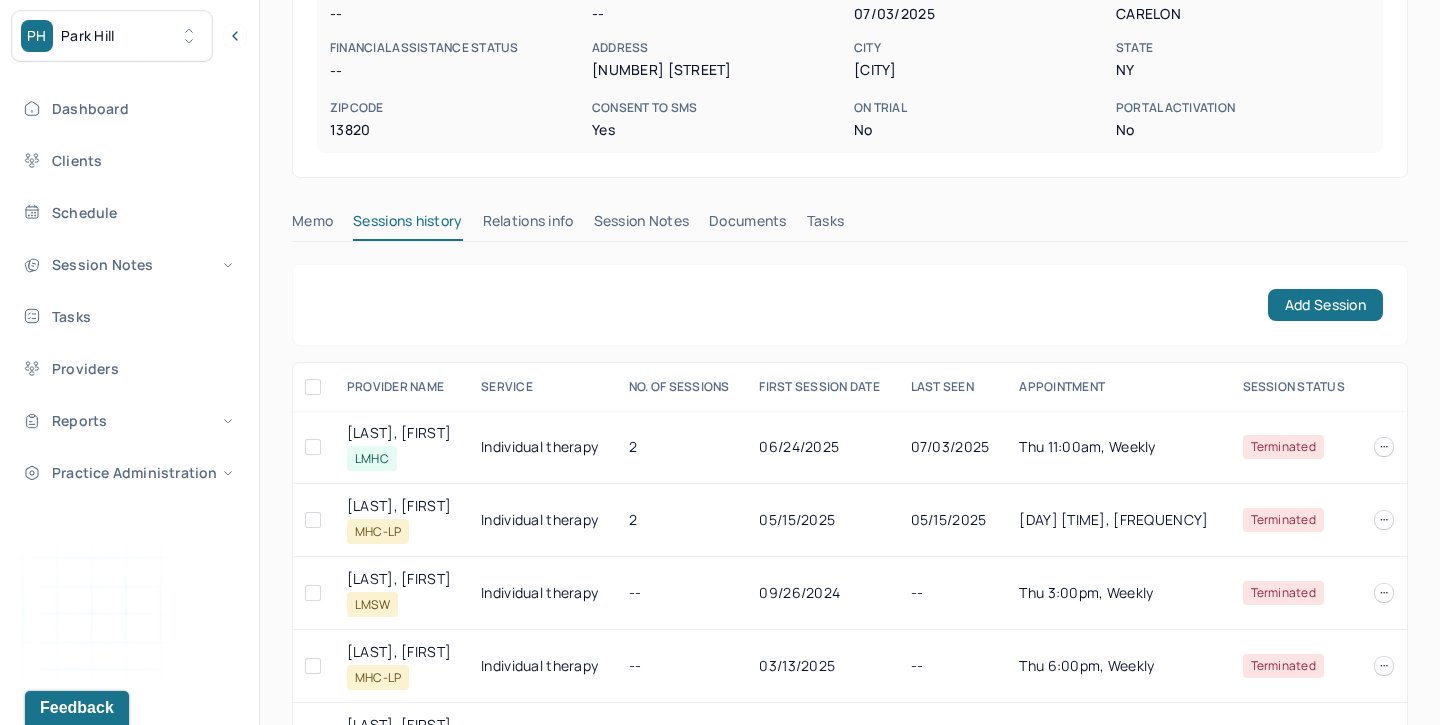 click on "Session Notes" at bounding box center [642, 225] 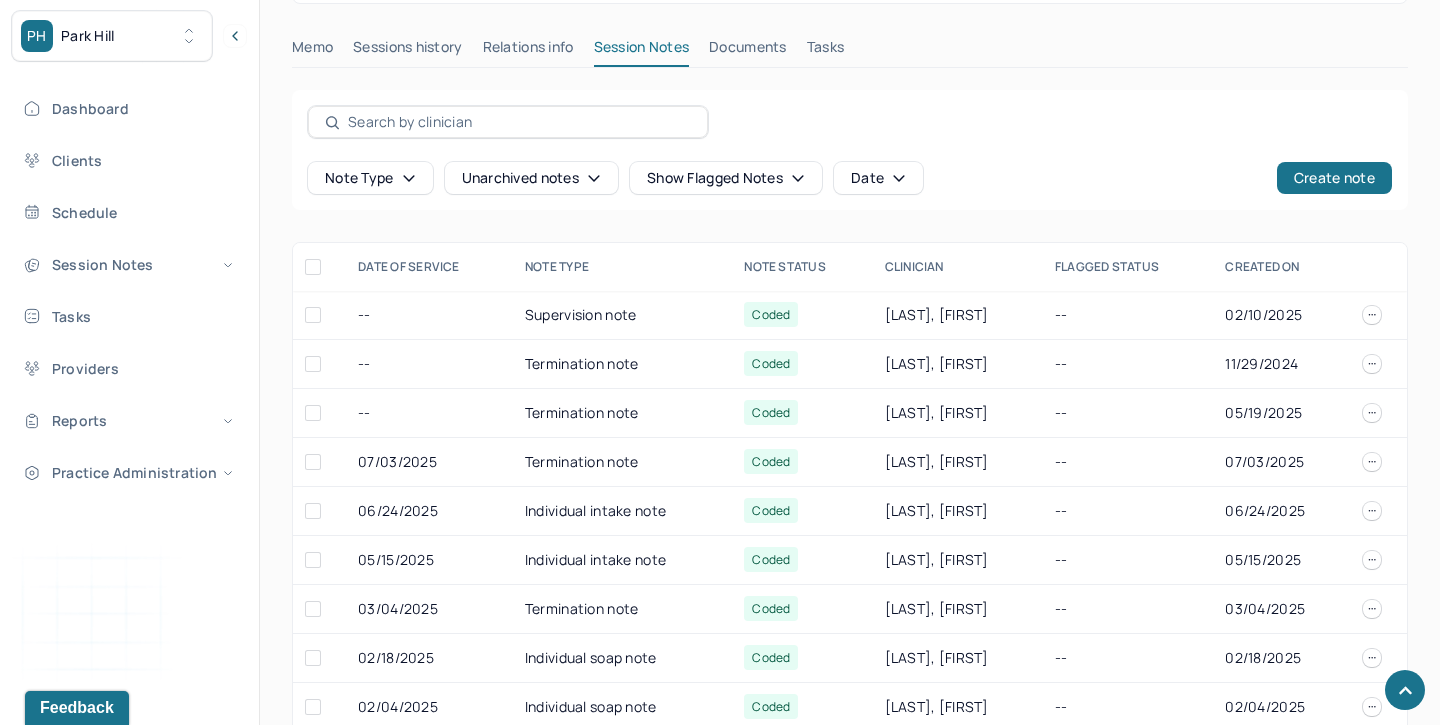 scroll, scrollTop: 627, scrollLeft: 0, axis: vertical 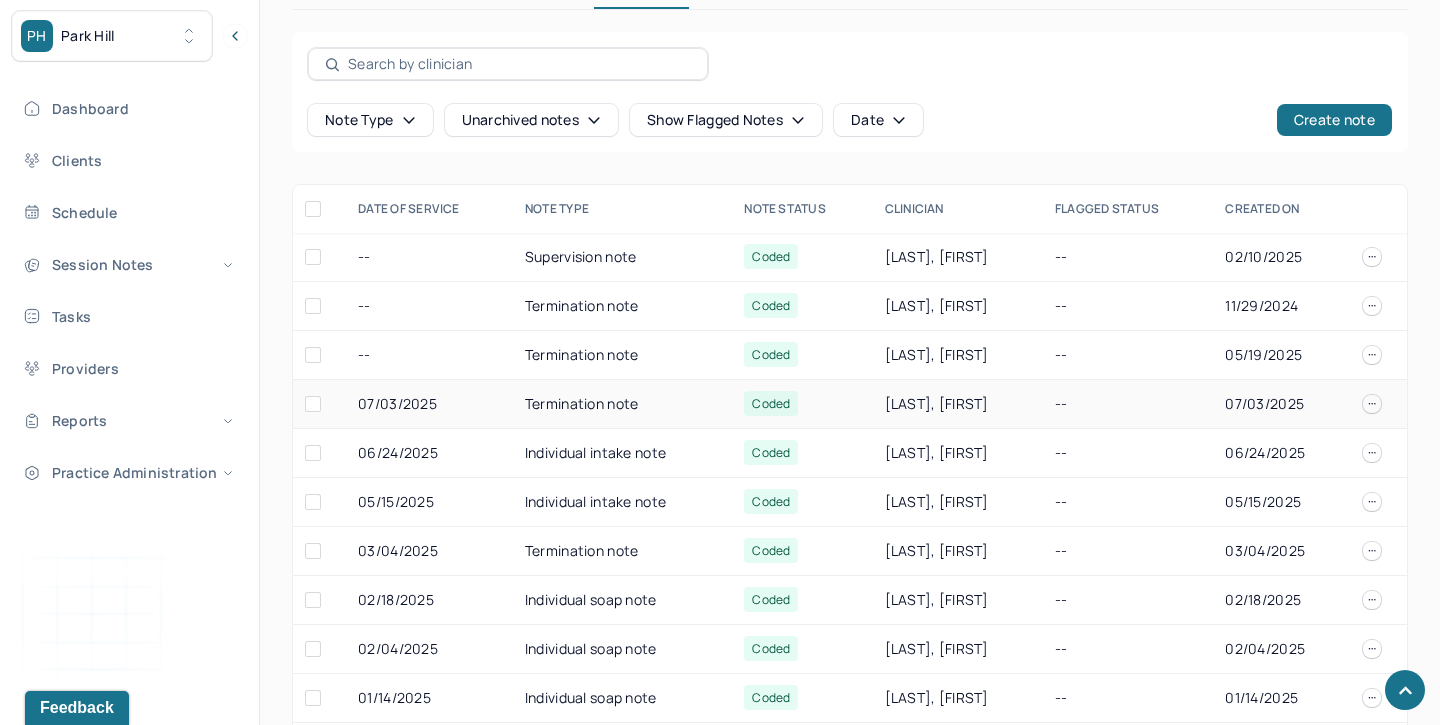 click on "Termination note" at bounding box center (622, 404) 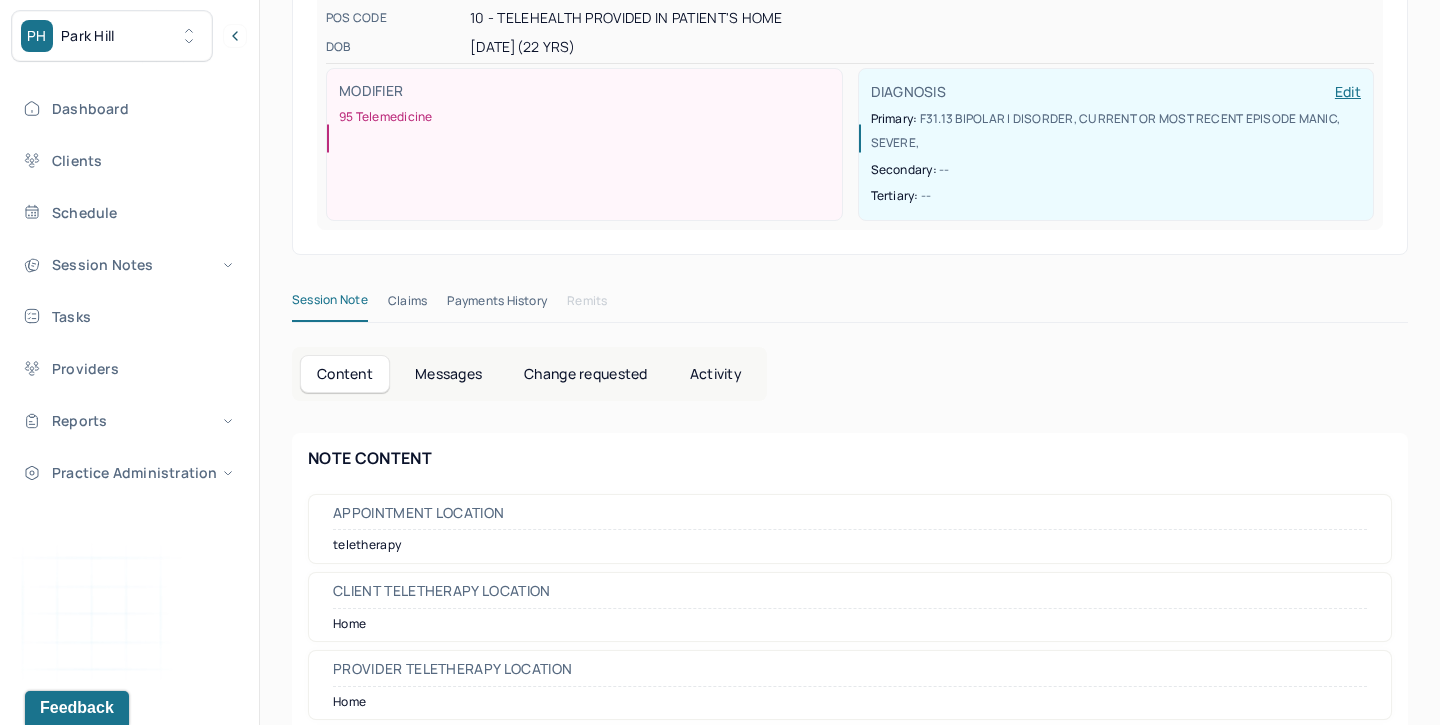 scroll, scrollTop: 303, scrollLeft: 0, axis: vertical 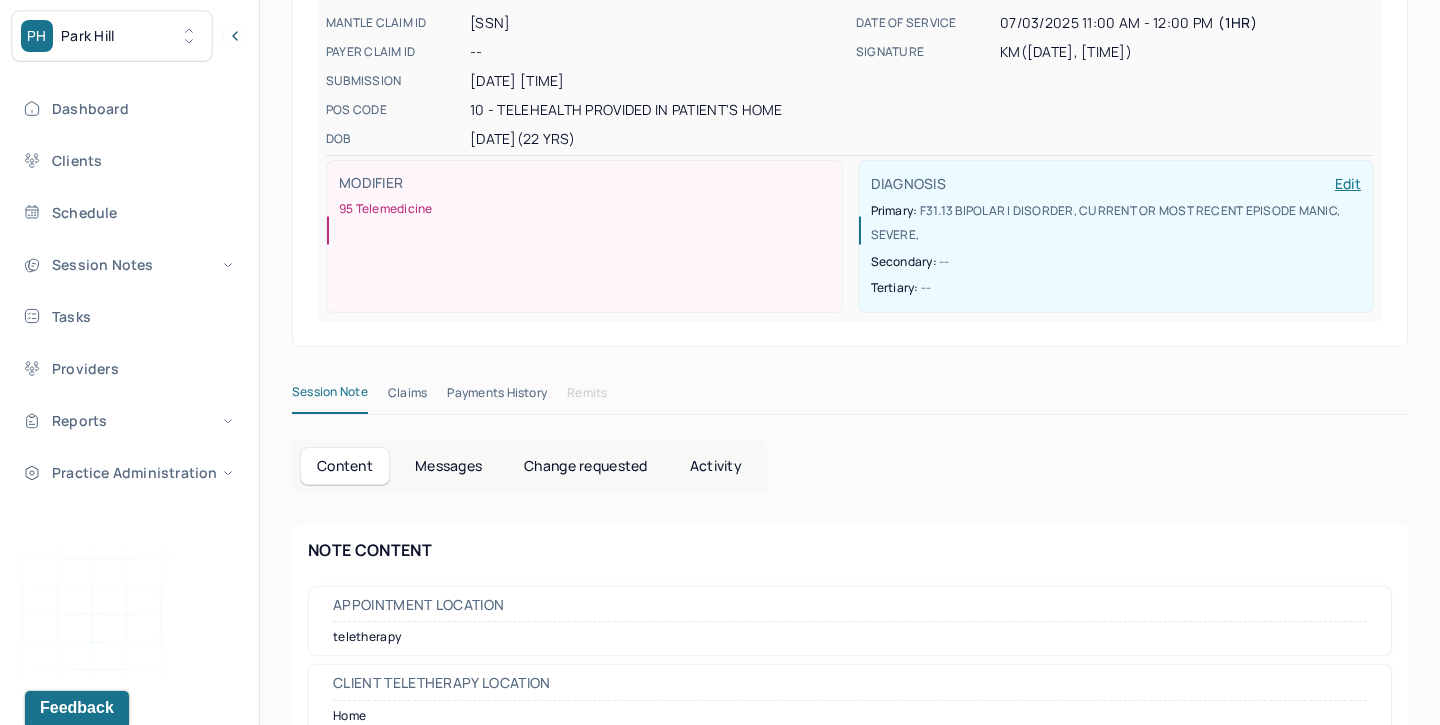 click on "Activity" at bounding box center [716, 466] 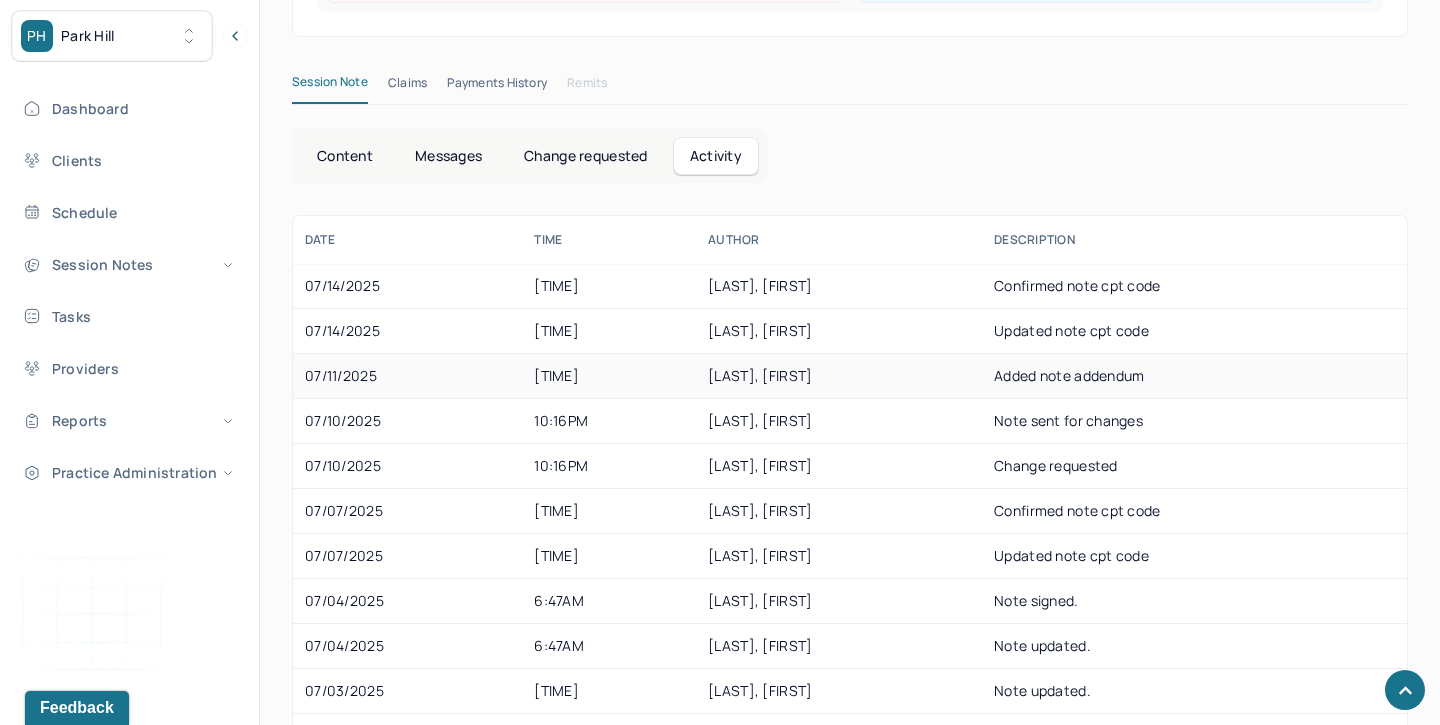 scroll, scrollTop: 616, scrollLeft: 0, axis: vertical 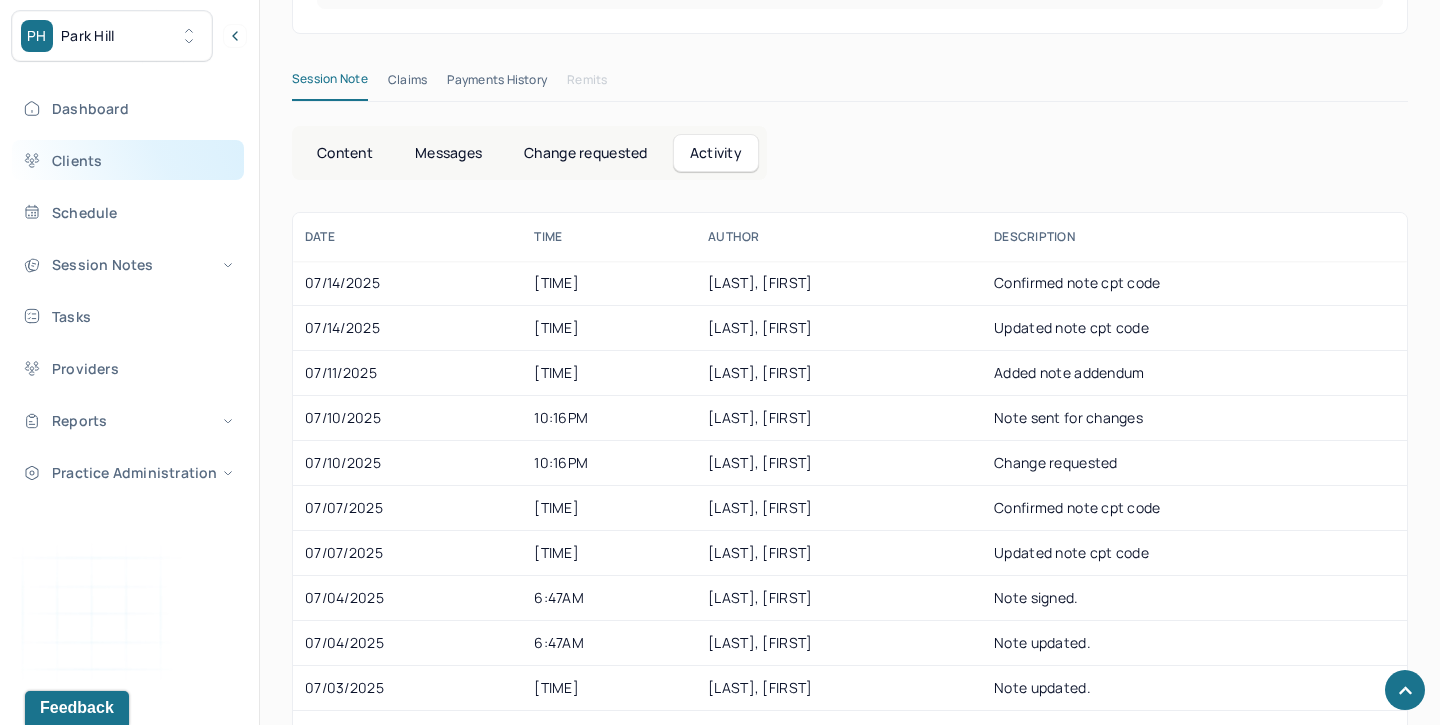click on "Clients" at bounding box center (128, 160) 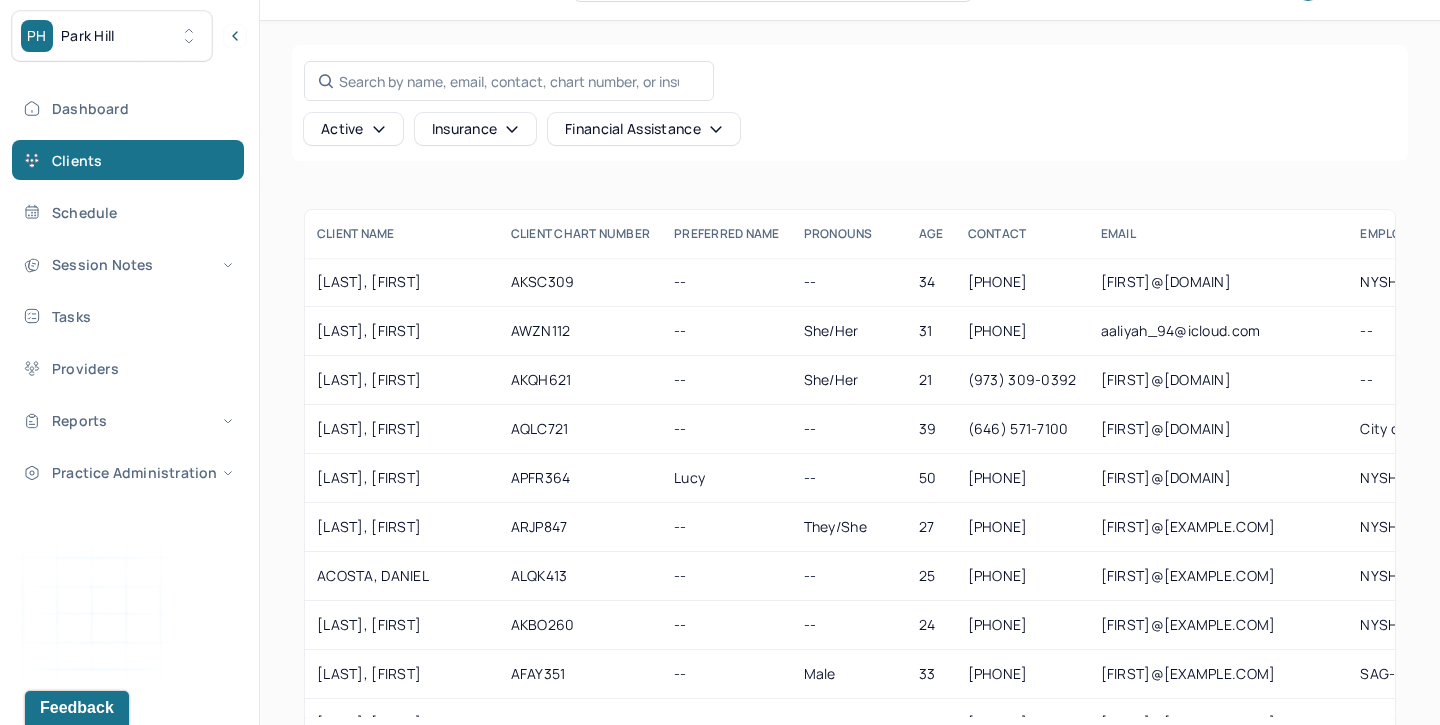 scroll, scrollTop: 96, scrollLeft: 0, axis: vertical 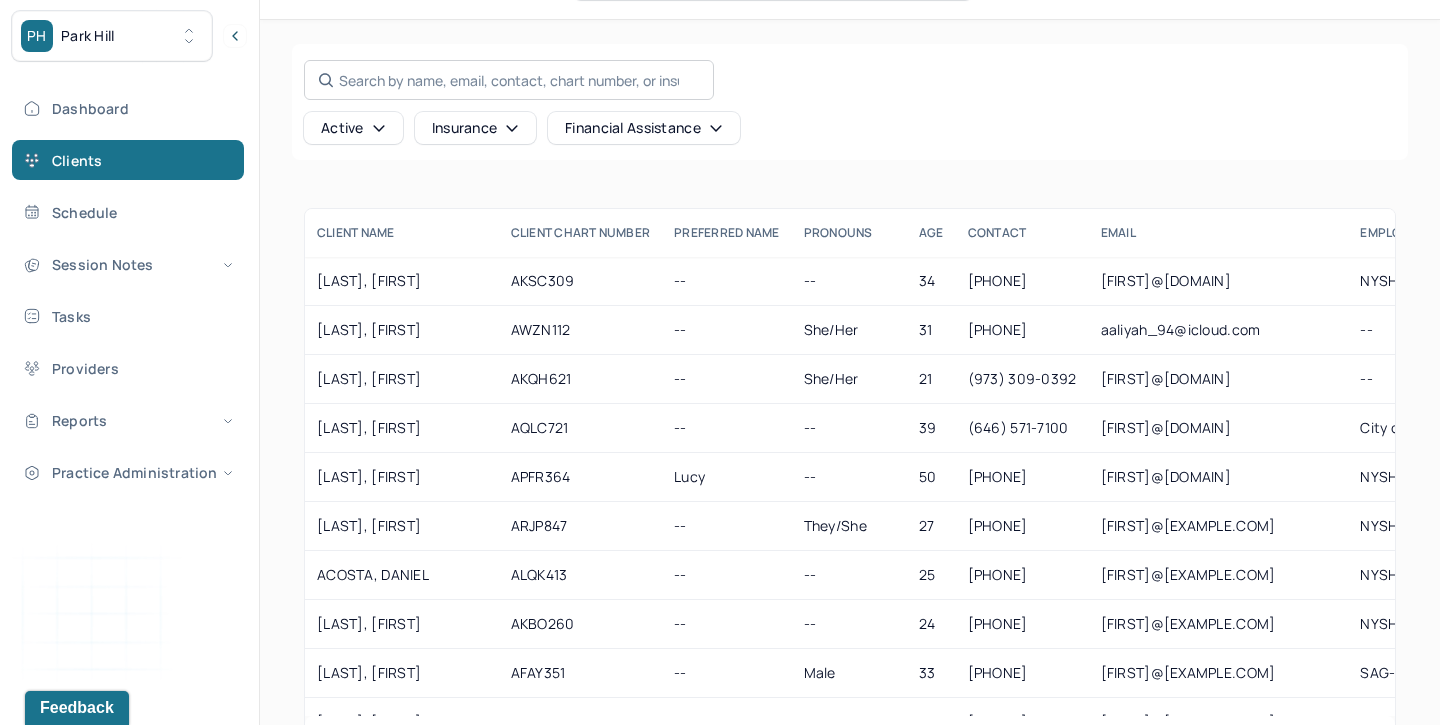 click on "Search by name, email, contact, chart number, or insurance id..." at bounding box center (509, 80) 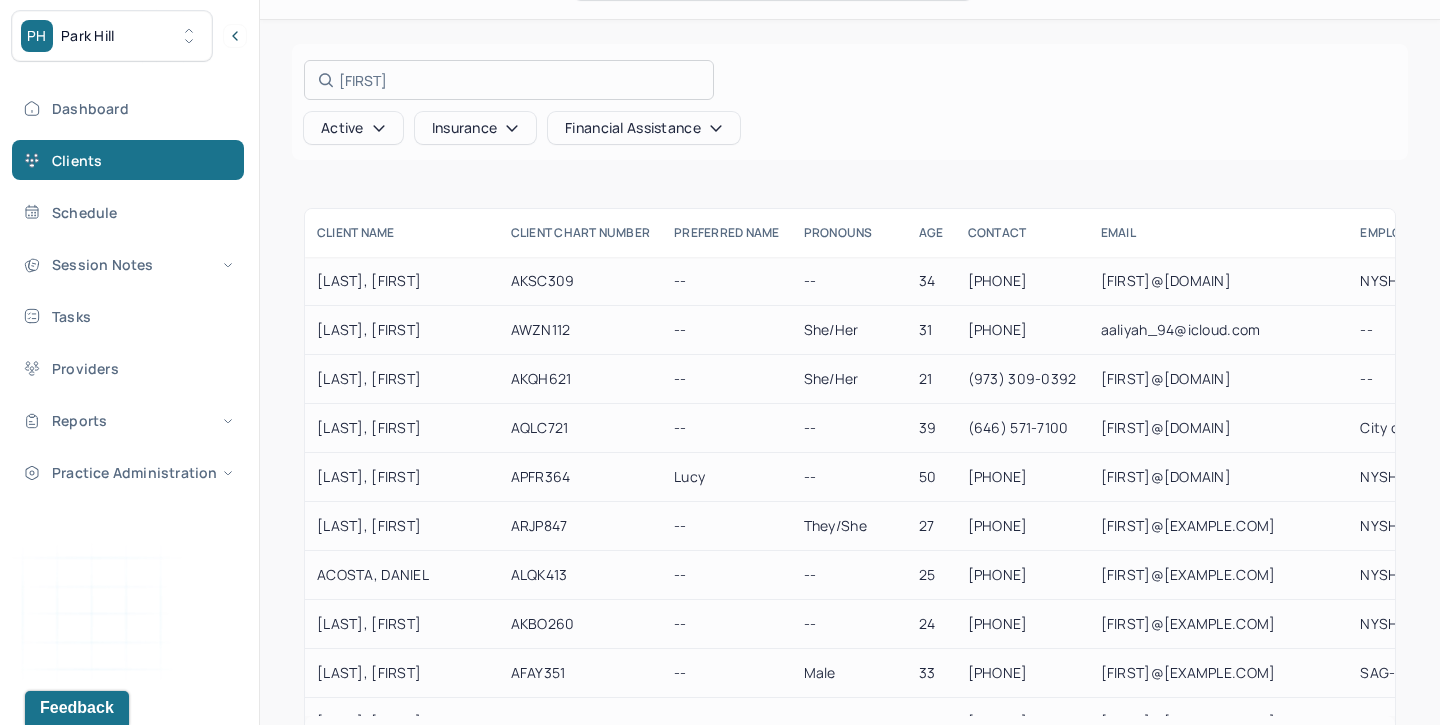 scroll, scrollTop: 0, scrollLeft: 0, axis: both 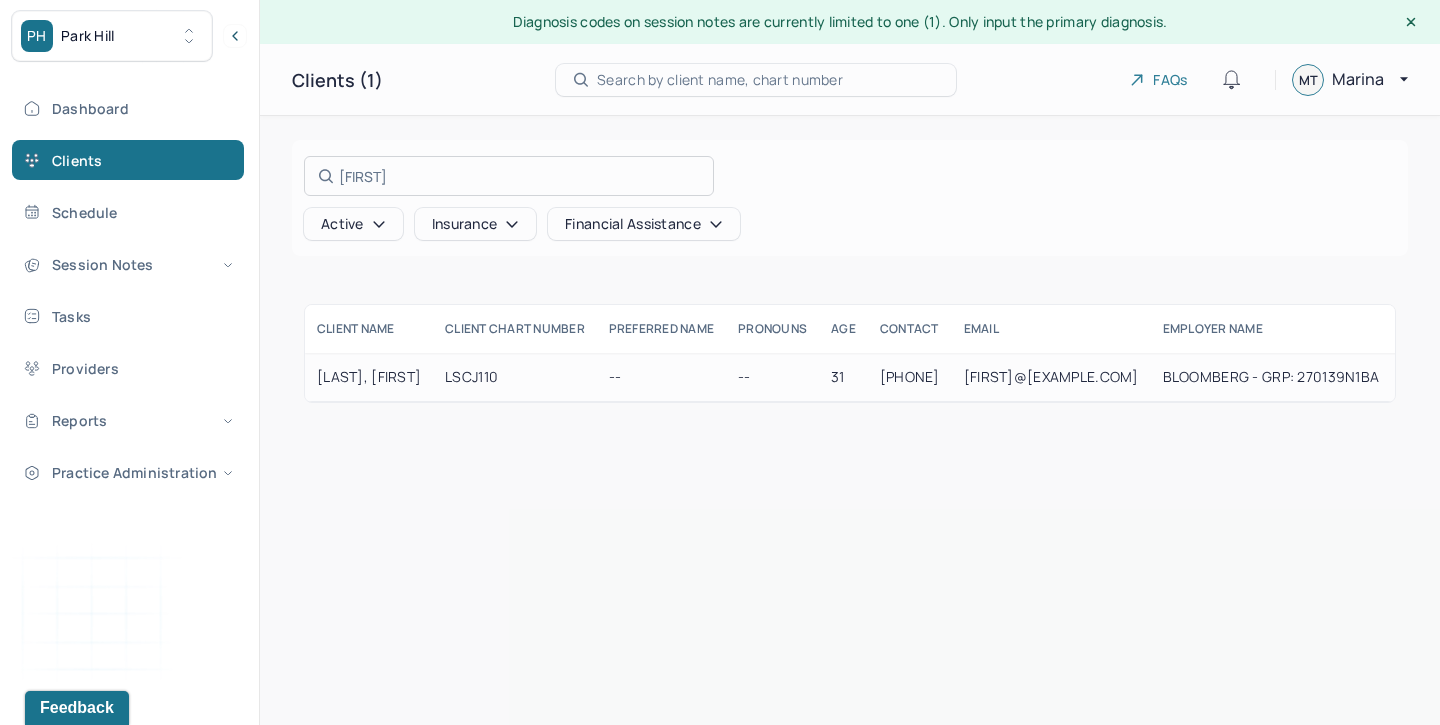 type on "[FIRST]" 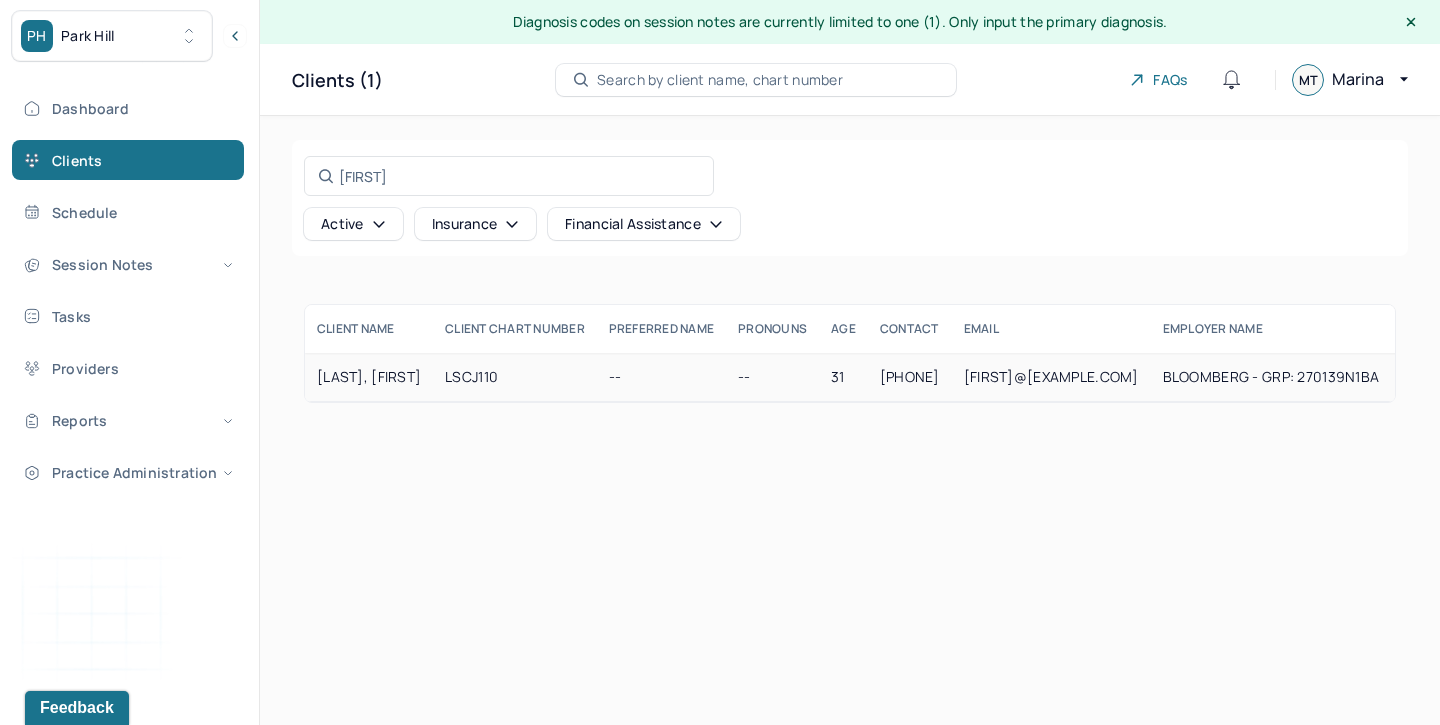 click on "[LAST], [FIRST]" at bounding box center [369, 377] 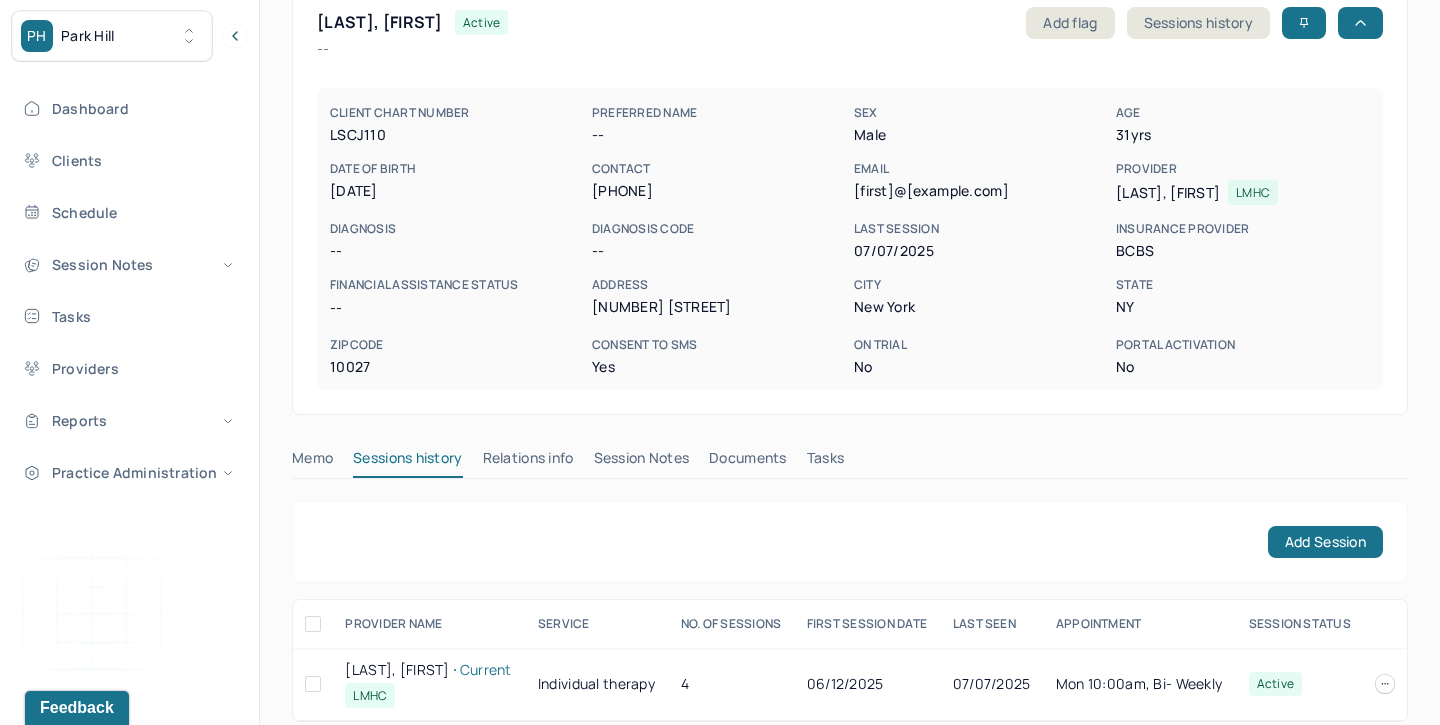 scroll, scrollTop: 179, scrollLeft: 0, axis: vertical 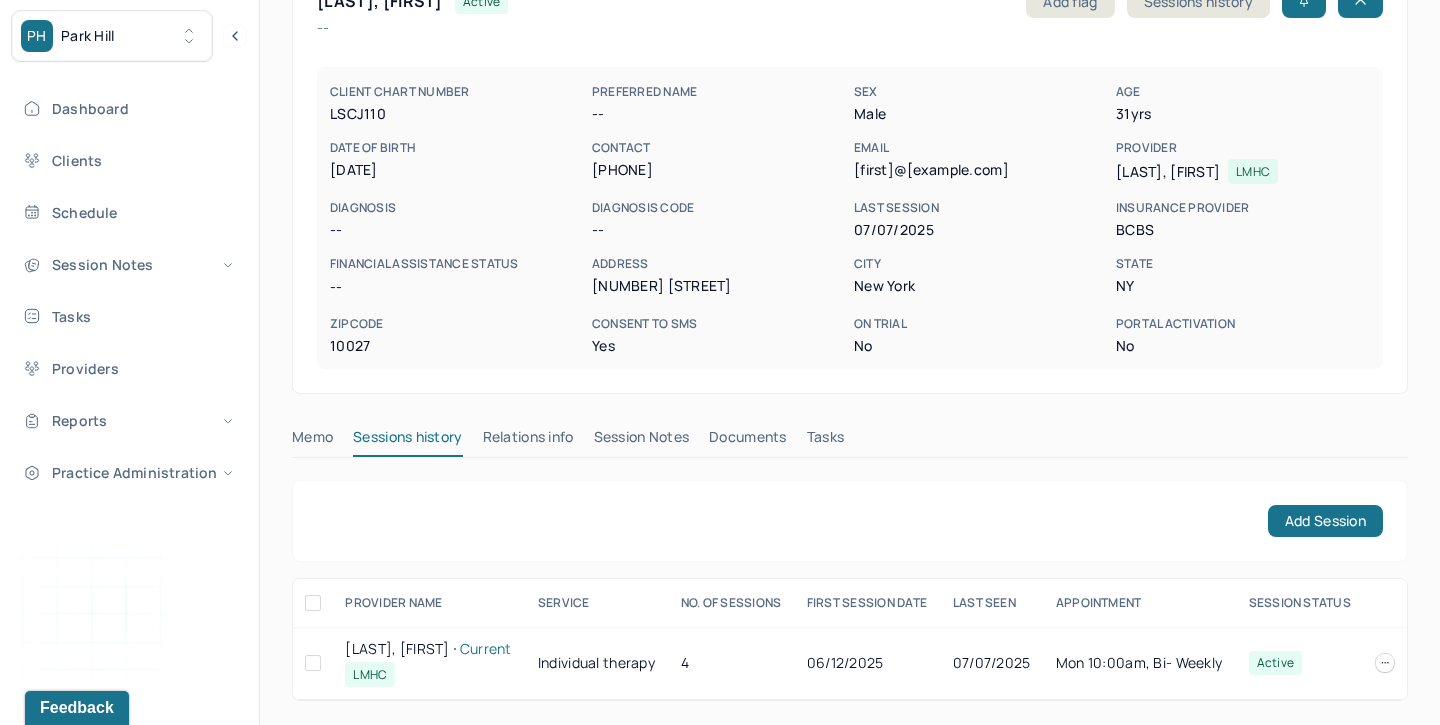 click on "Session Notes" at bounding box center [642, 441] 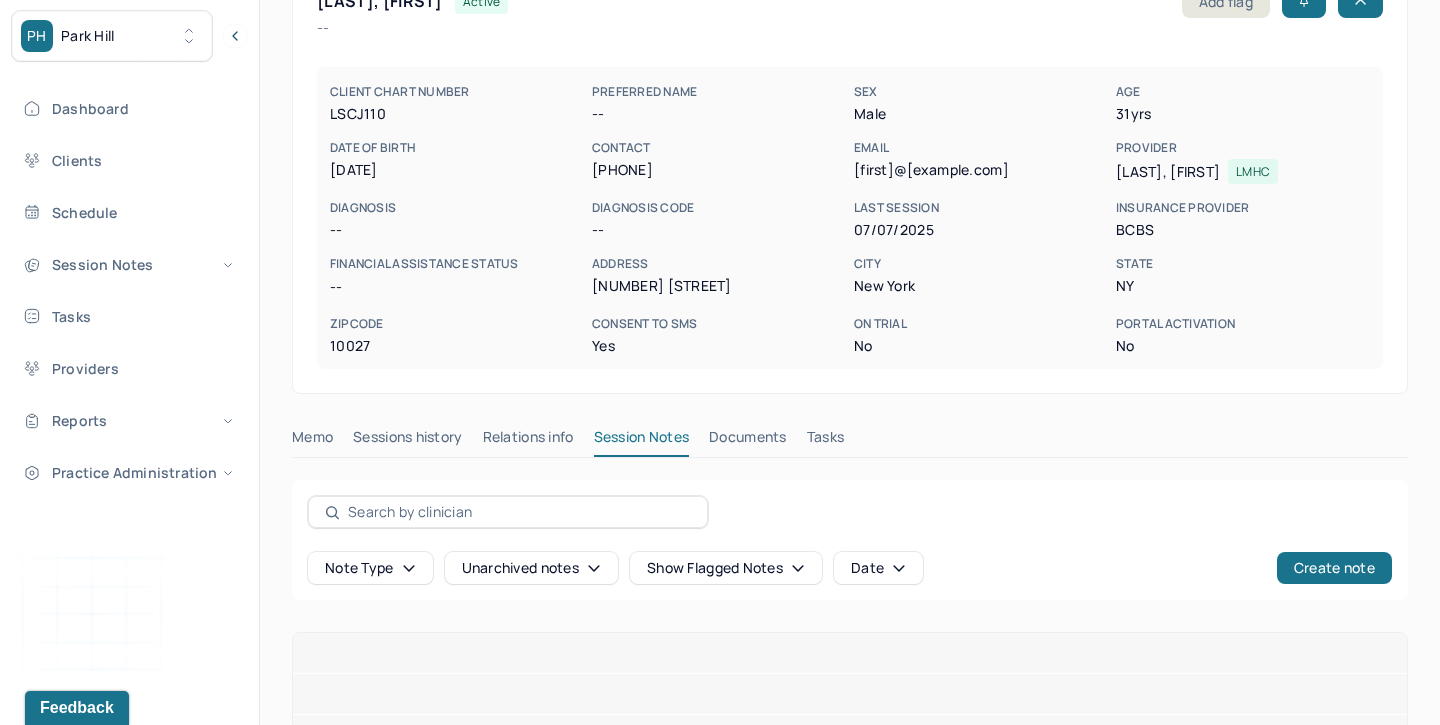 scroll, scrollTop: 307, scrollLeft: 0, axis: vertical 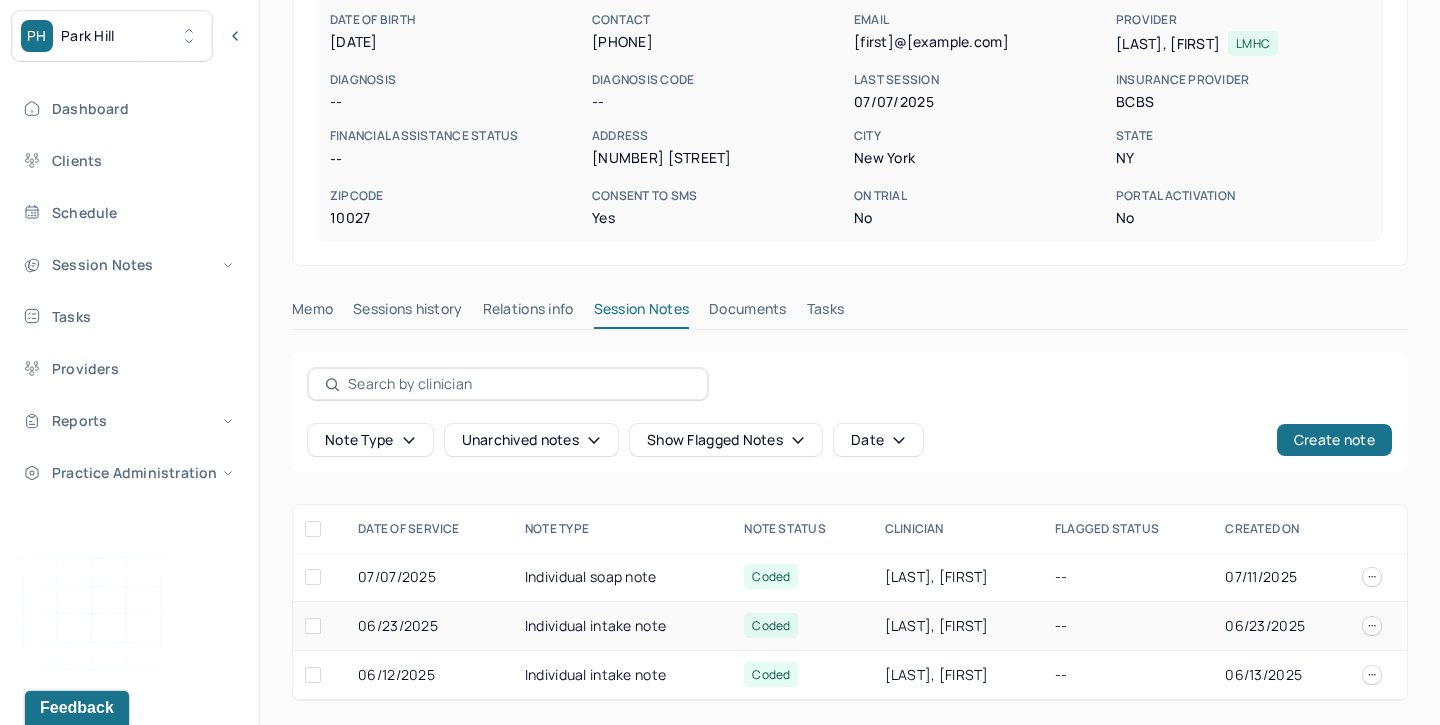 click on "Individual intake note" at bounding box center (622, 626) 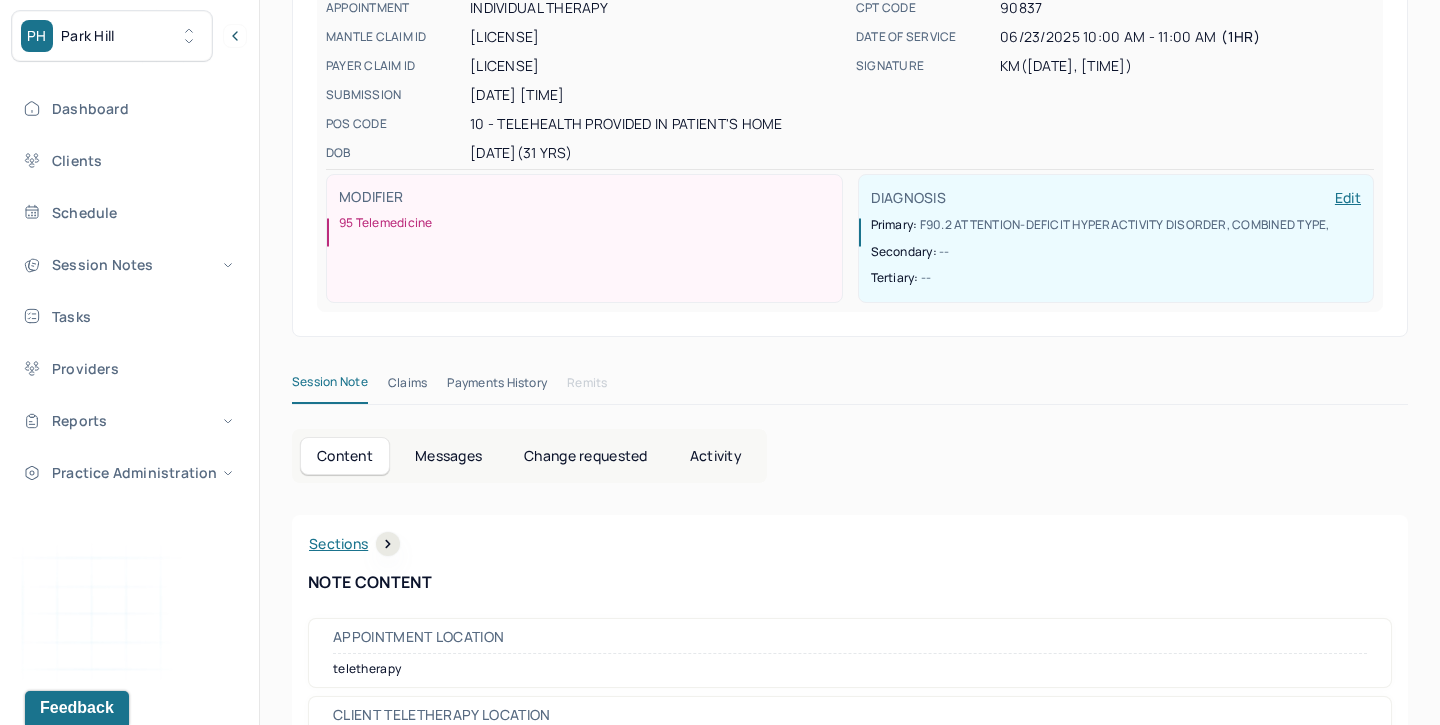 scroll, scrollTop: 296, scrollLeft: 0, axis: vertical 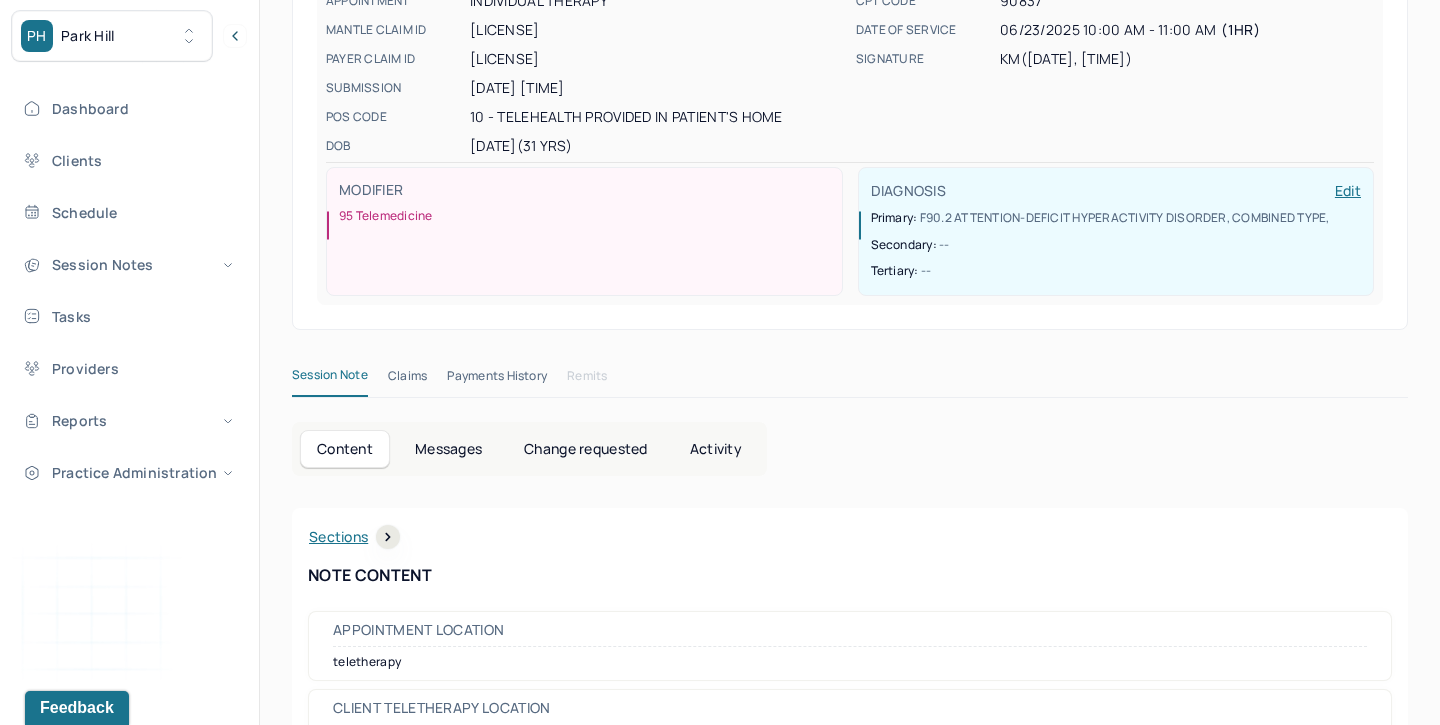 click on "Activity" at bounding box center [716, 449] 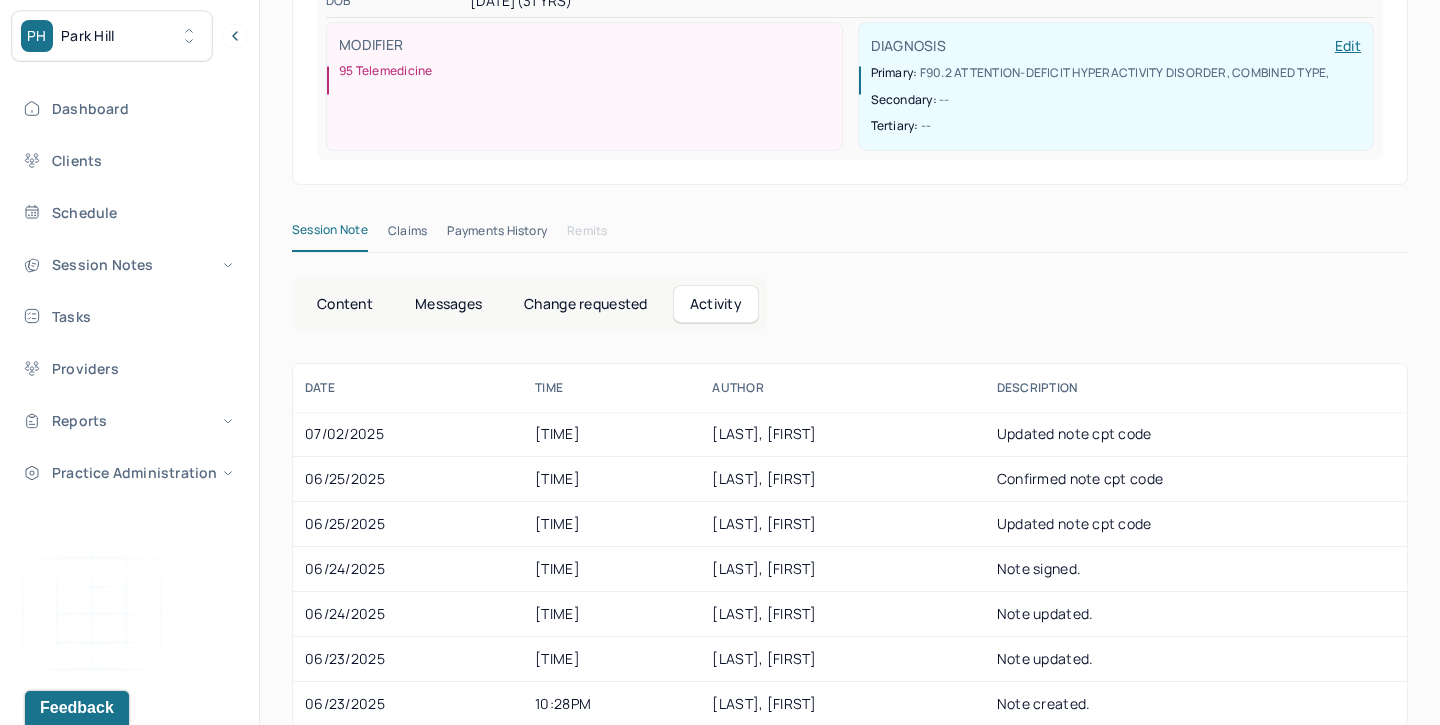 scroll, scrollTop: 470, scrollLeft: 0, axis: vertical 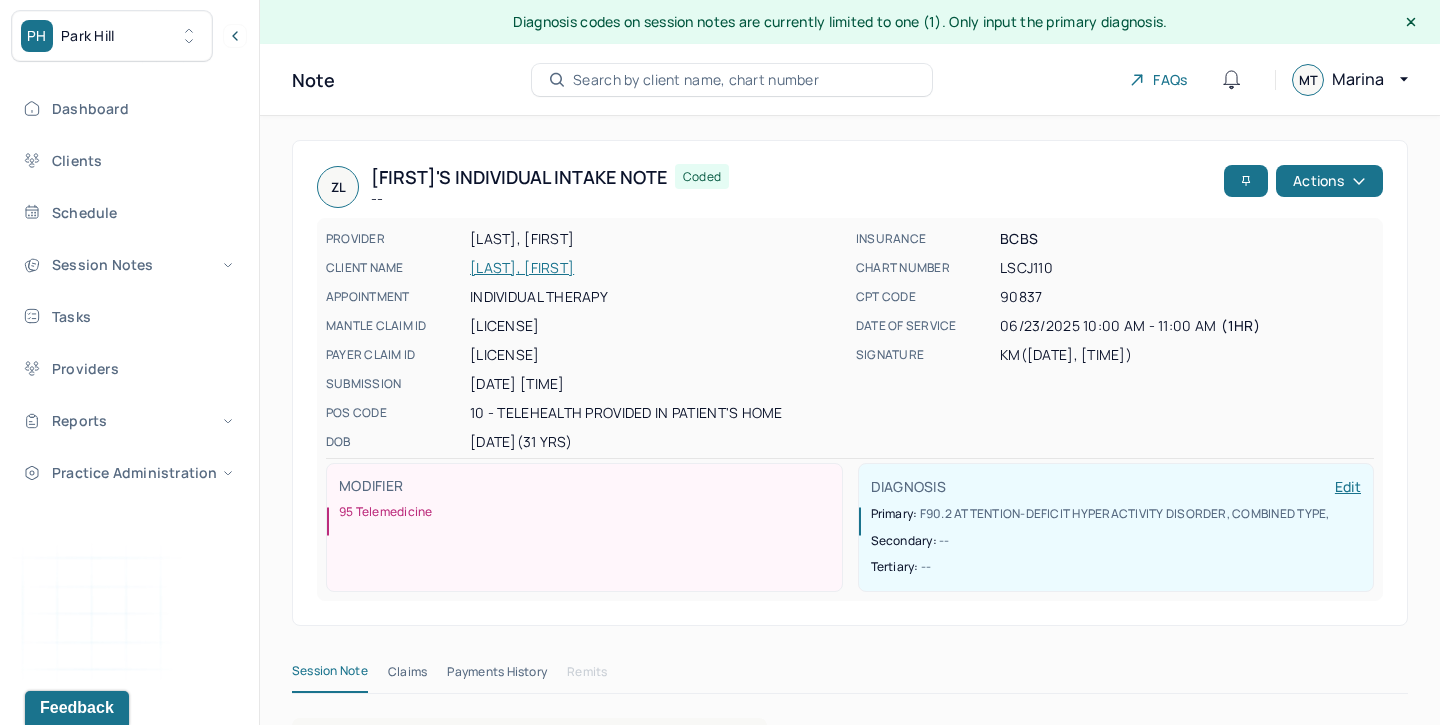 click on "--" at bounding box center (519, 199) 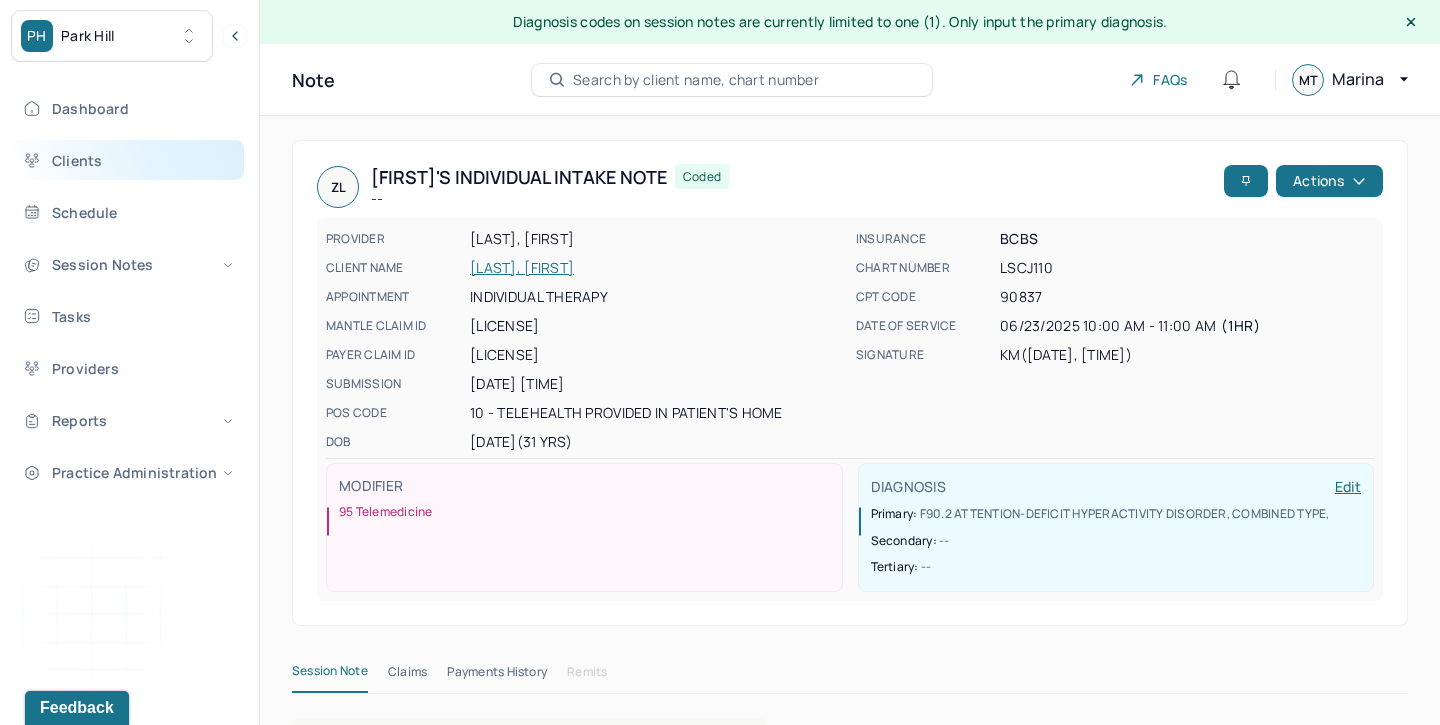 click on "Clients" at bounding box center (128, 160) 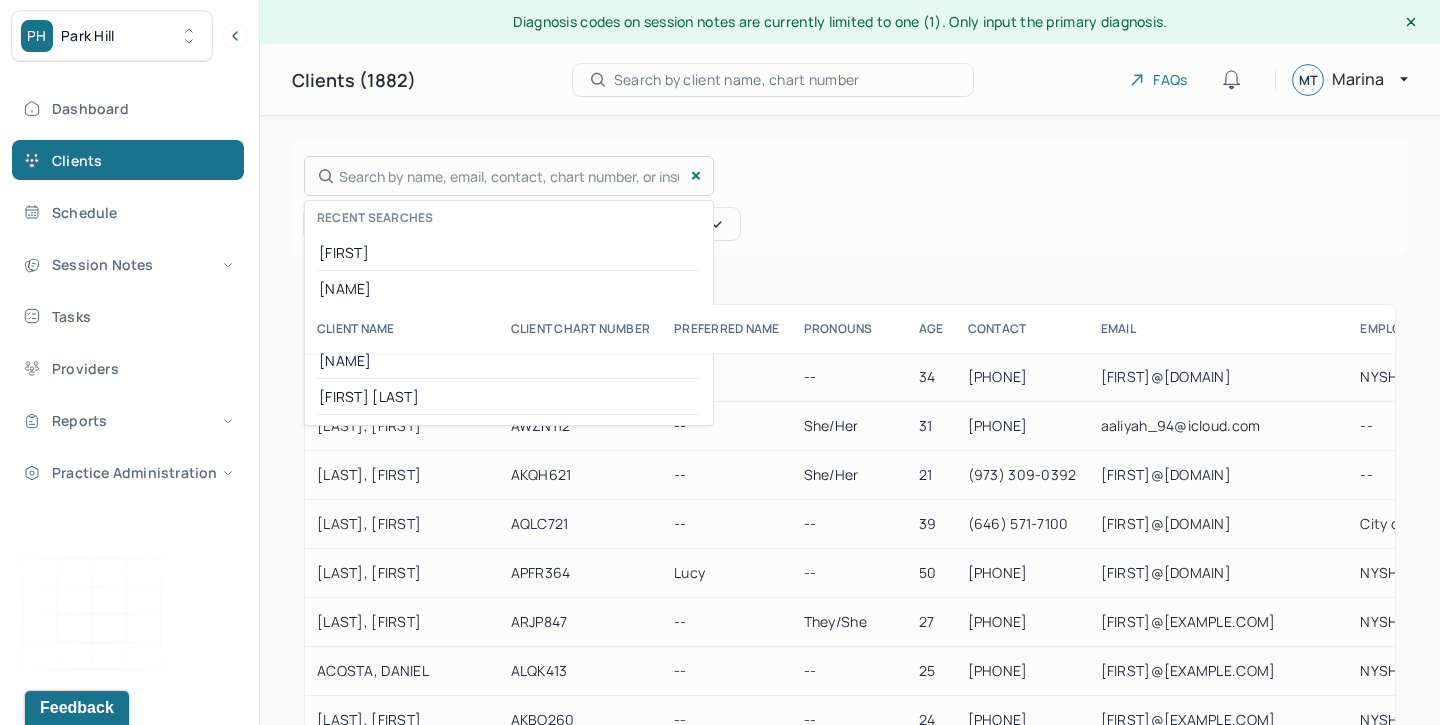 click on "Search by name, email, contact, chart number, or insurance id... Recent searches [FIRST] [LAST] [FIRST] [LAST] [FIRST] [LAST]" at bounding box center [509, 176] 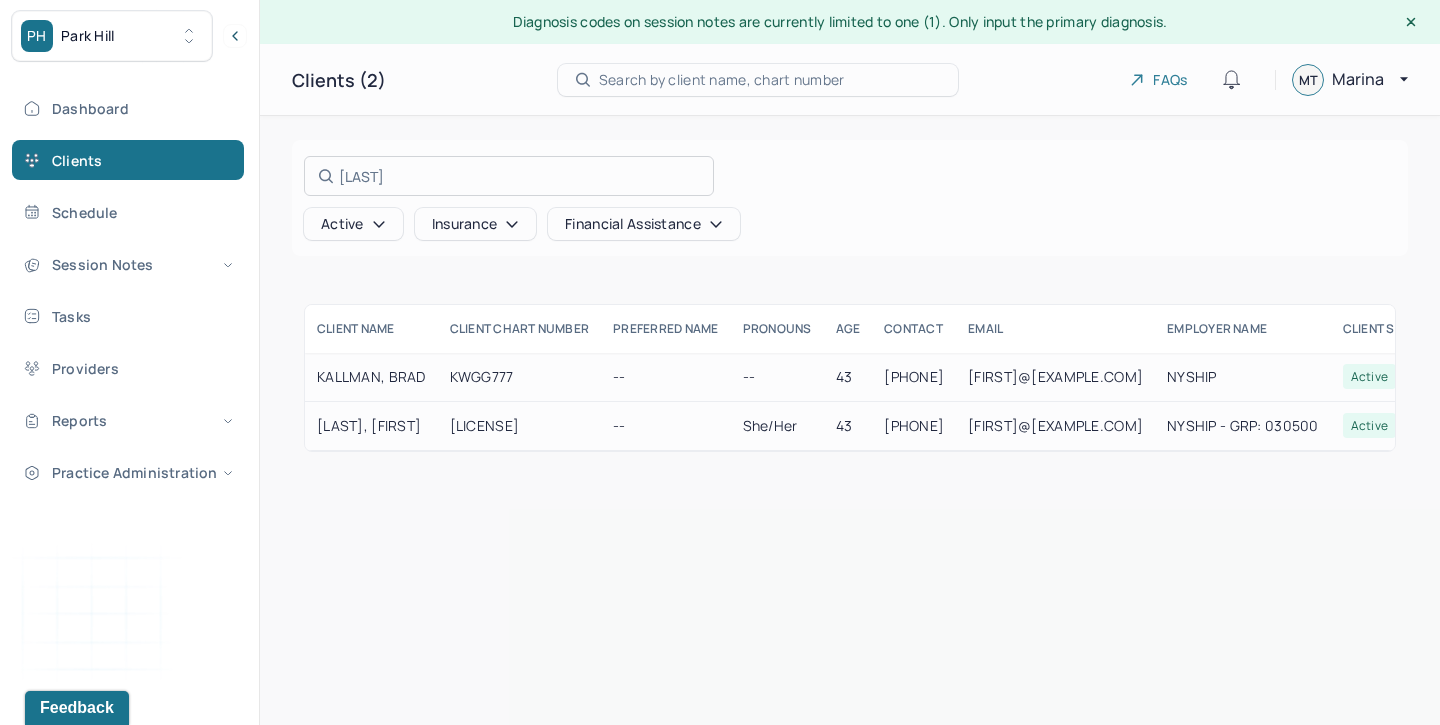 type on "[LAST]" 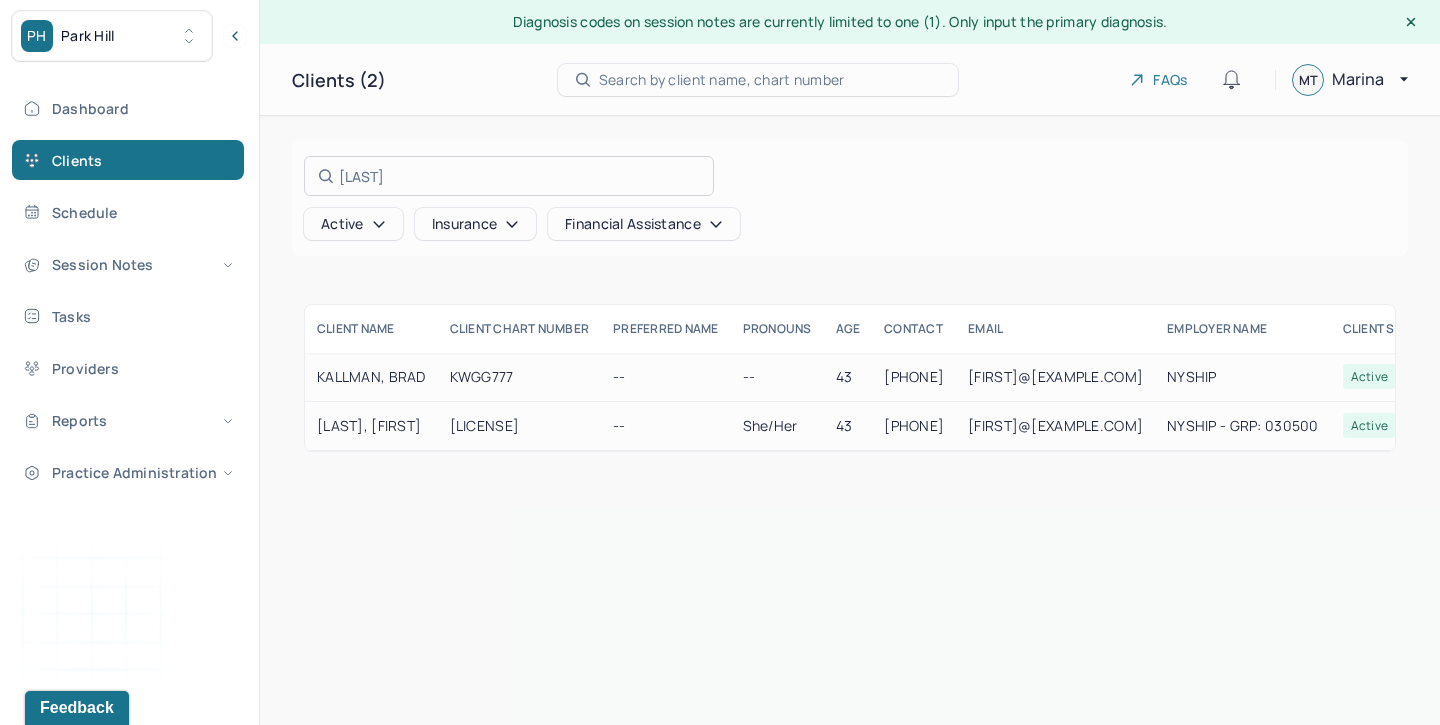 click at bounding box center [720, 362] 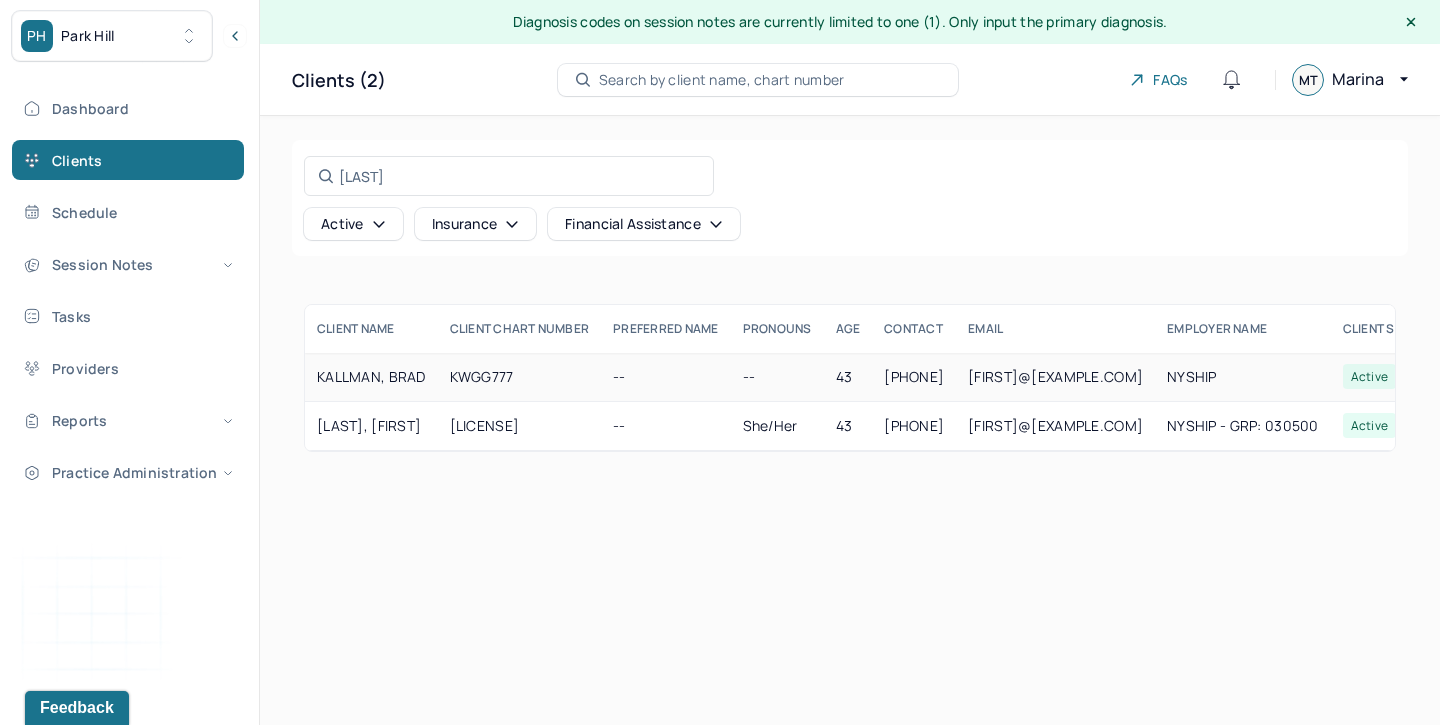 click on "KWGG777" at bounding box center [520, 377] 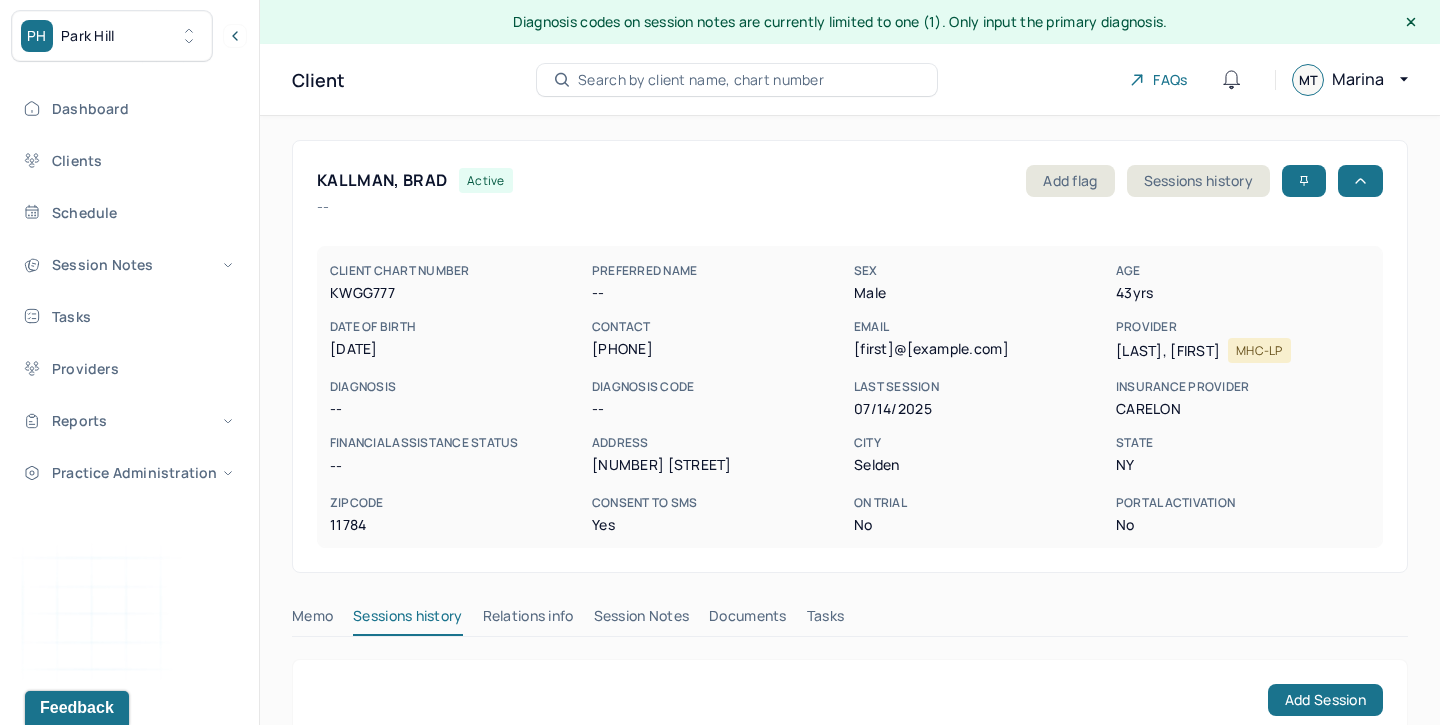 scroll, scrollTop: 179, scrollLeft: 0, axis: vertical 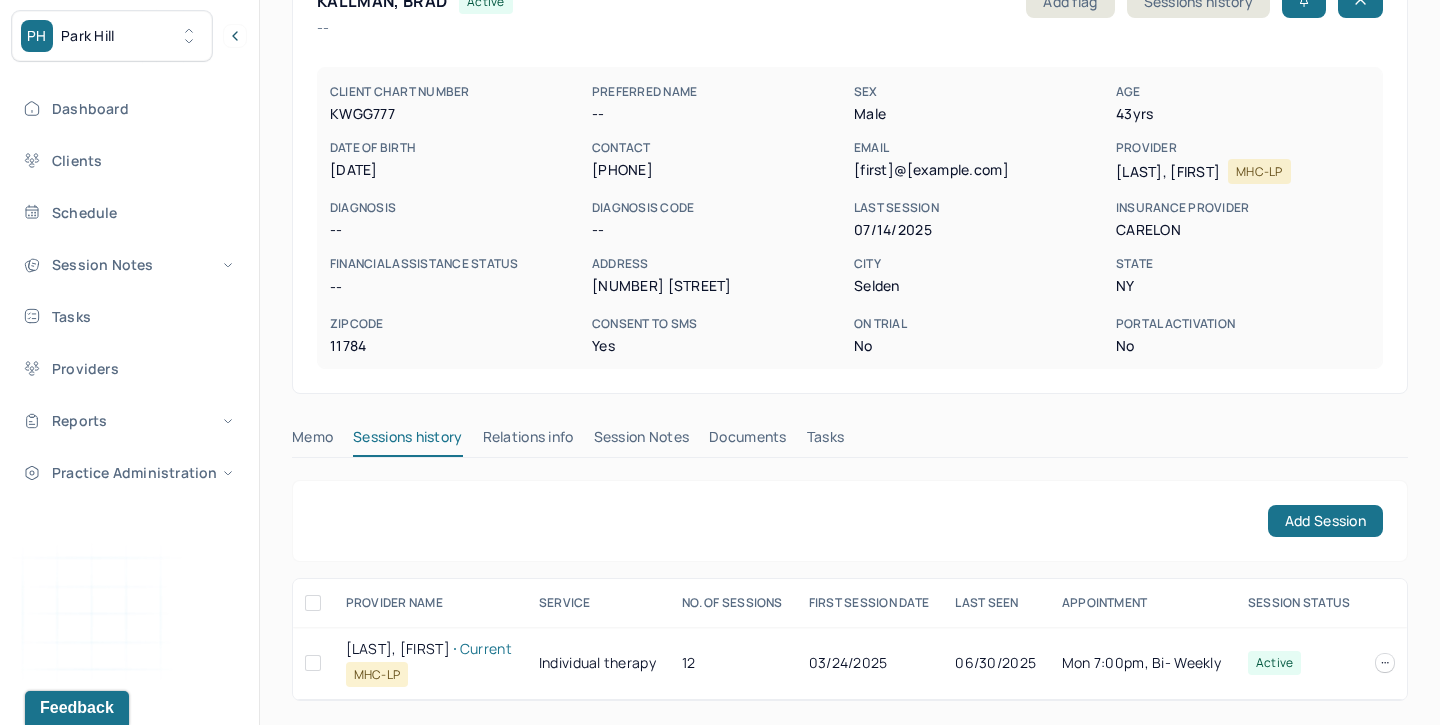 click on "Session Notes" at bounding box center [642, 441] 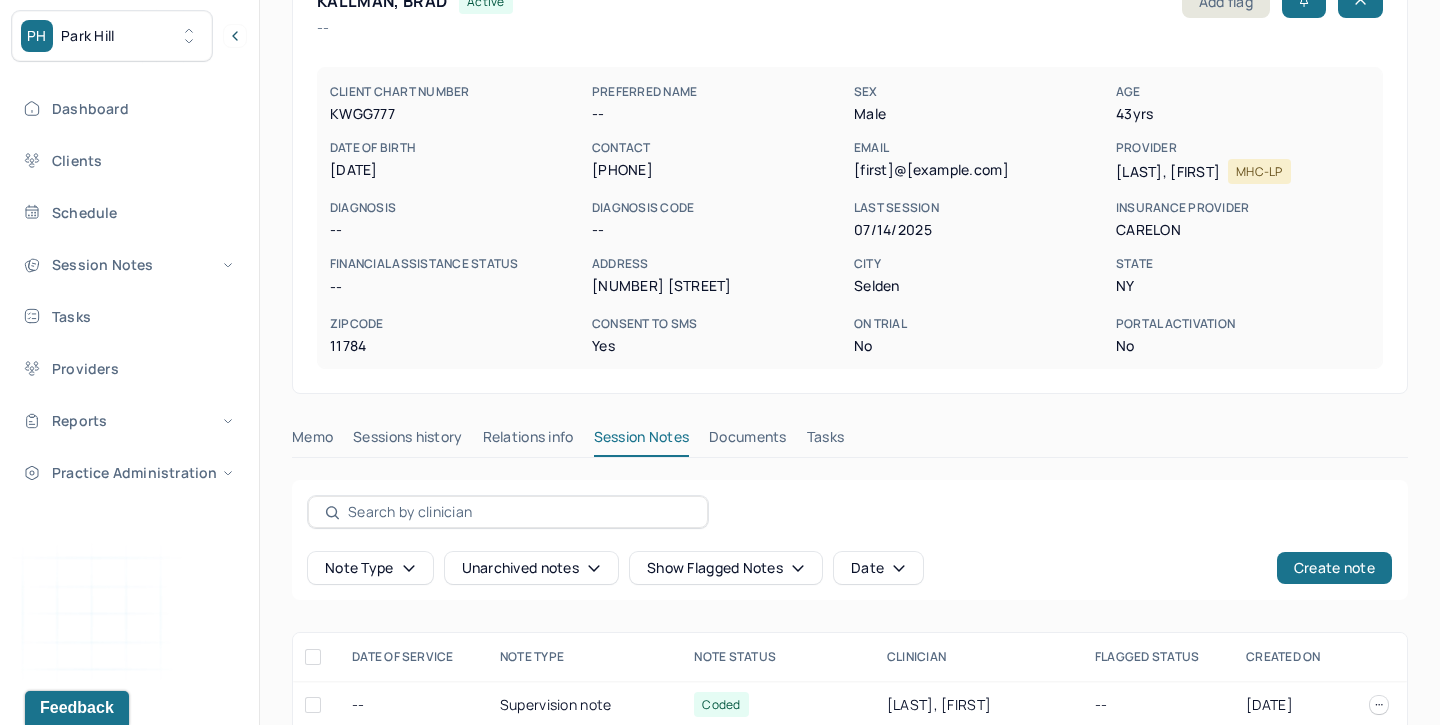 scroll, scrollTop: 353, scrollLeft: 0, axis: vertical 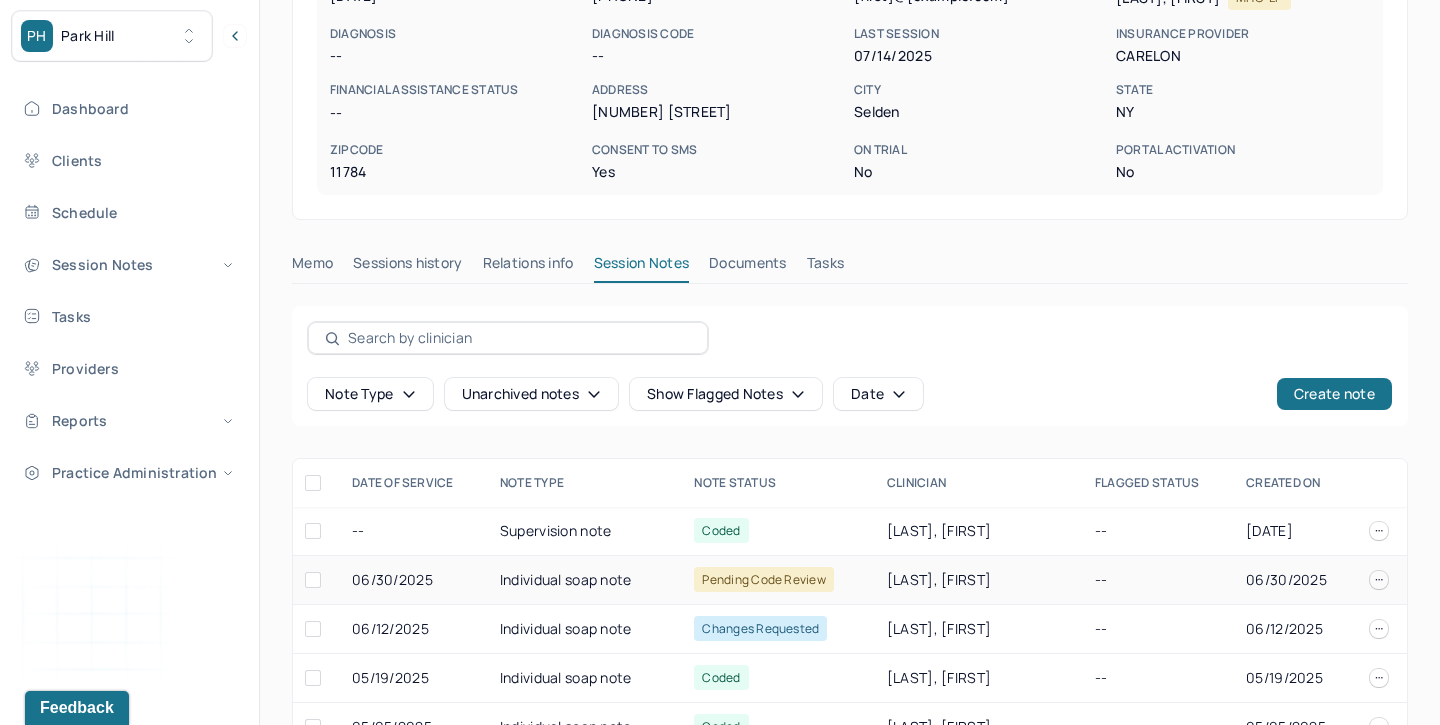 click on "Individual soap note" at bounding box center [585, 580] 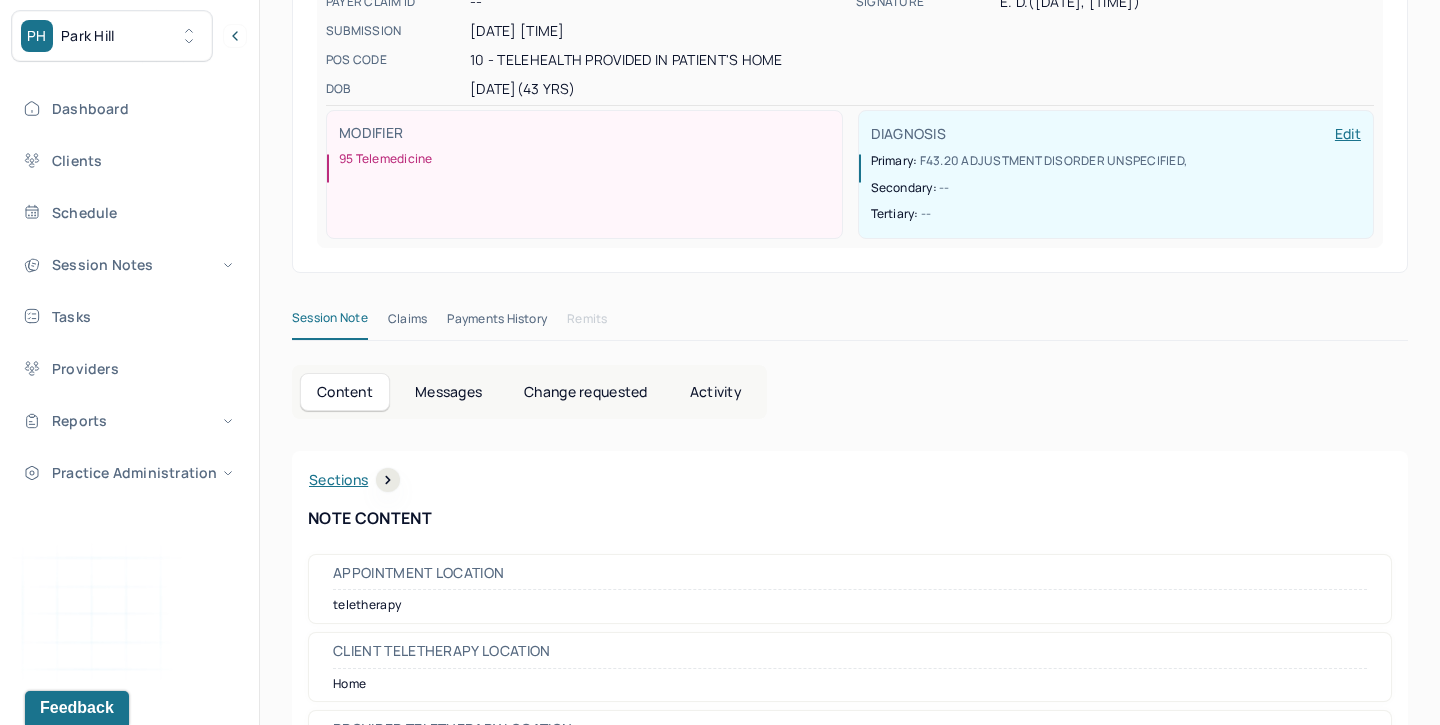 click on "Activity" at bounding box center [716, 392] 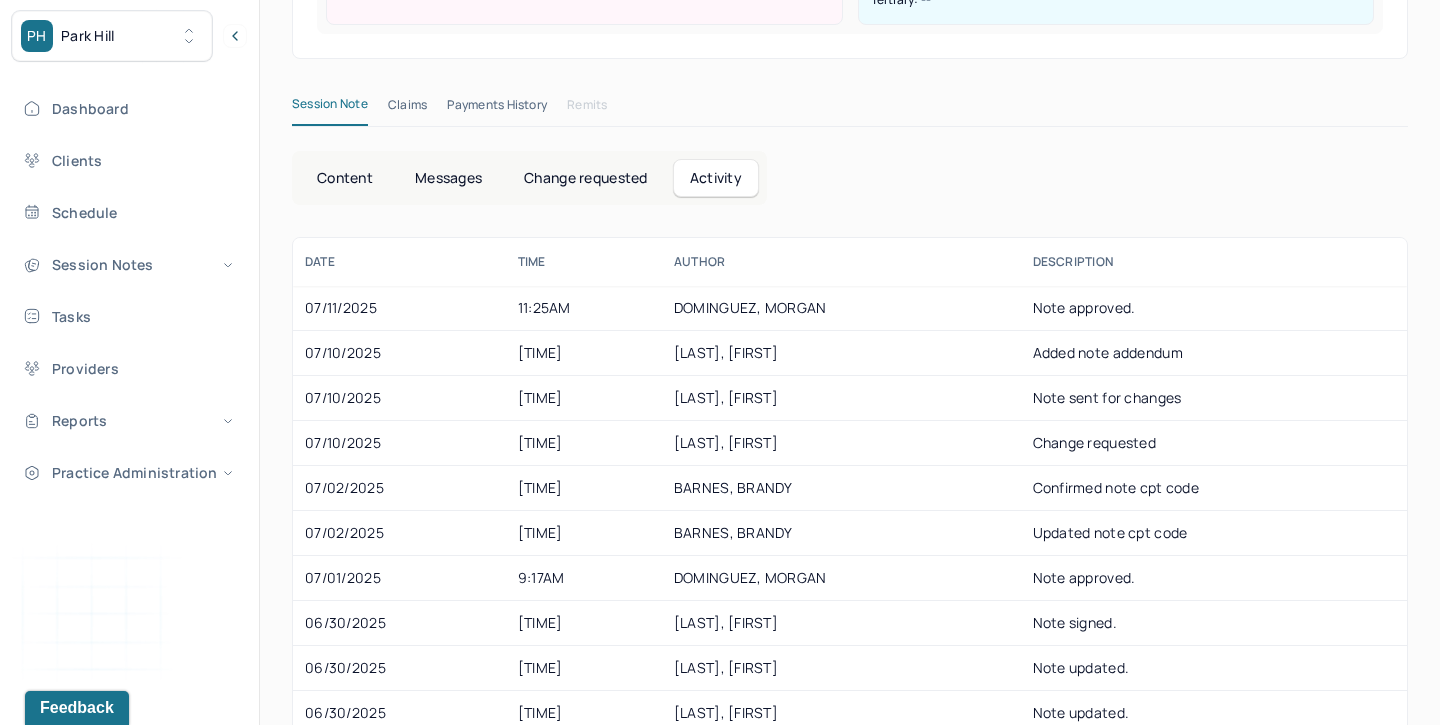 scroll, scrollTop: 567, scrollLeft: 0, axis: vertical 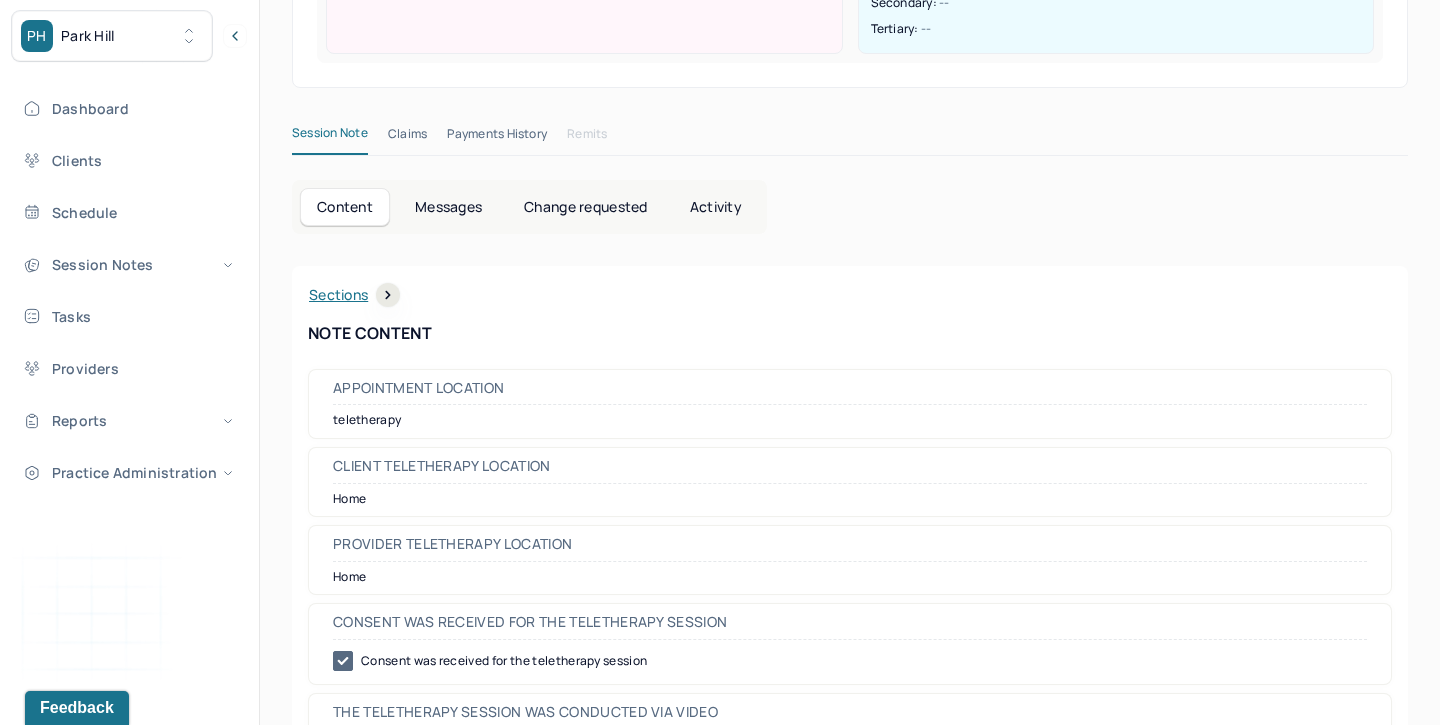click on "Activity" at bounding box center (716, 207) 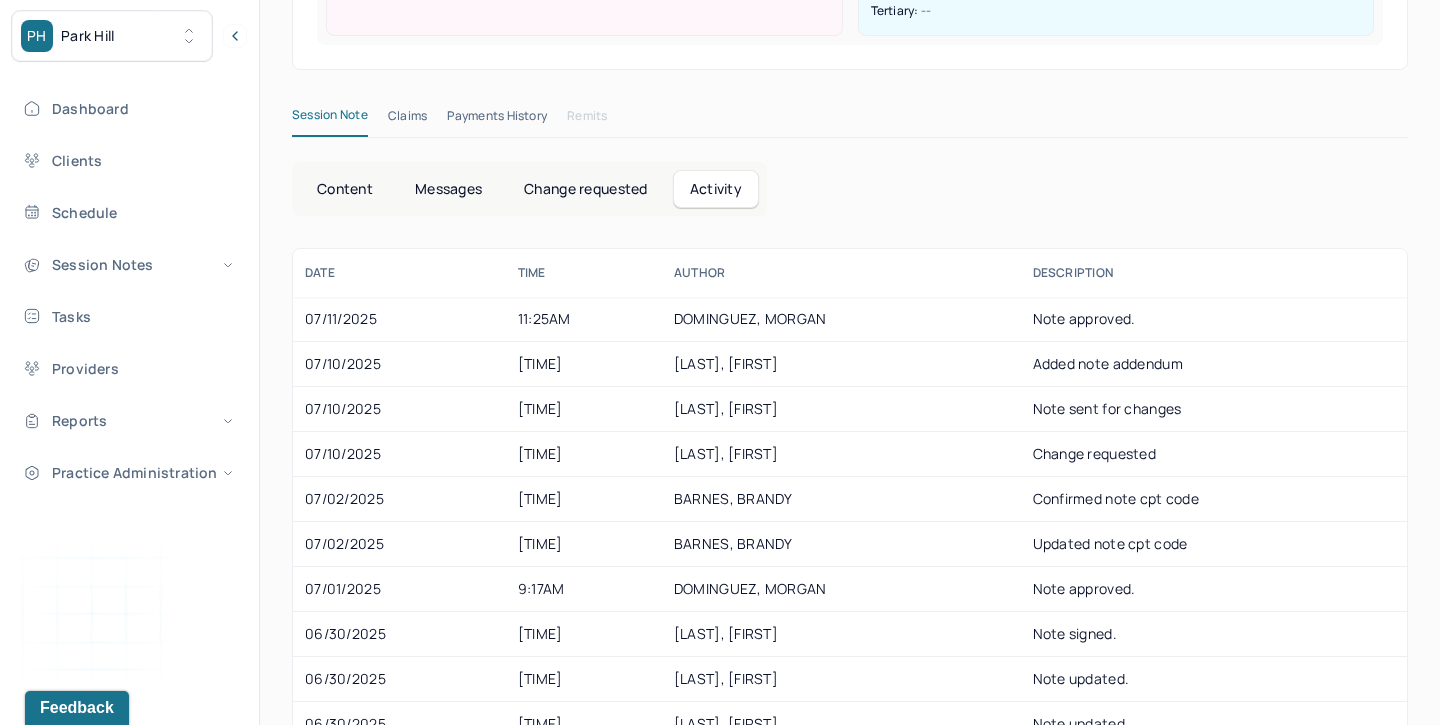 scroll, scrollTop: 557, scrollLeft: 0, axis: vertical 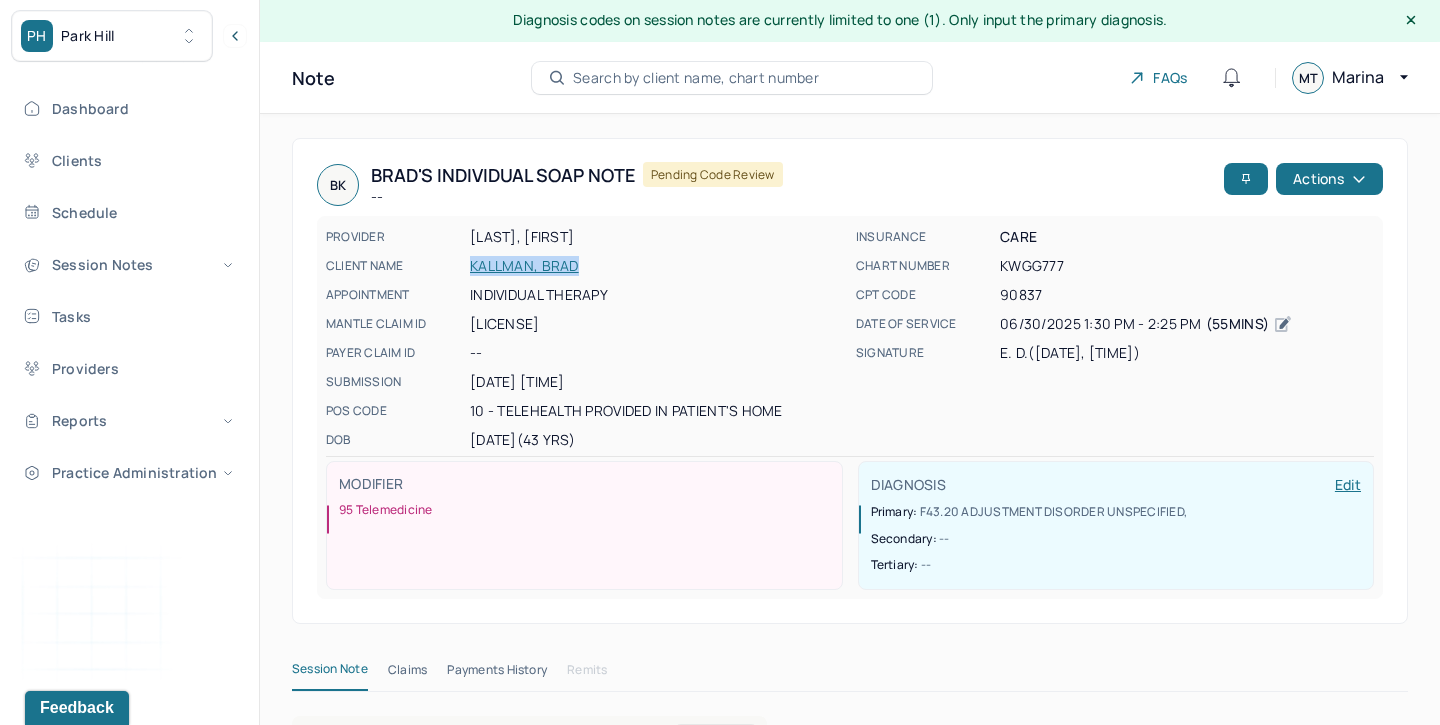 drag, startPoint x: 466, startPoint y: 260, endPoint x: 609, endPoint y: 267, distance: 143.17122 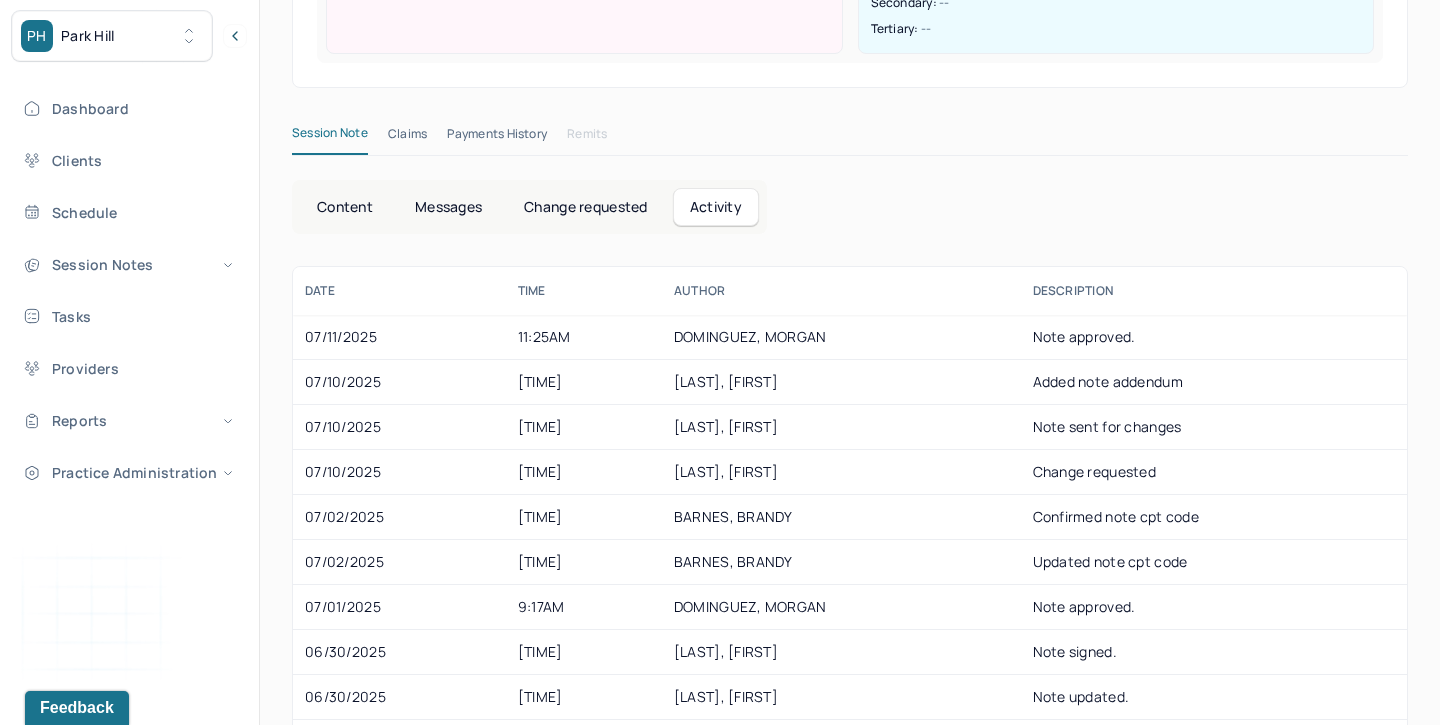 scroll, scrollTop: 567, scrollLeft: 0, axis: vertical 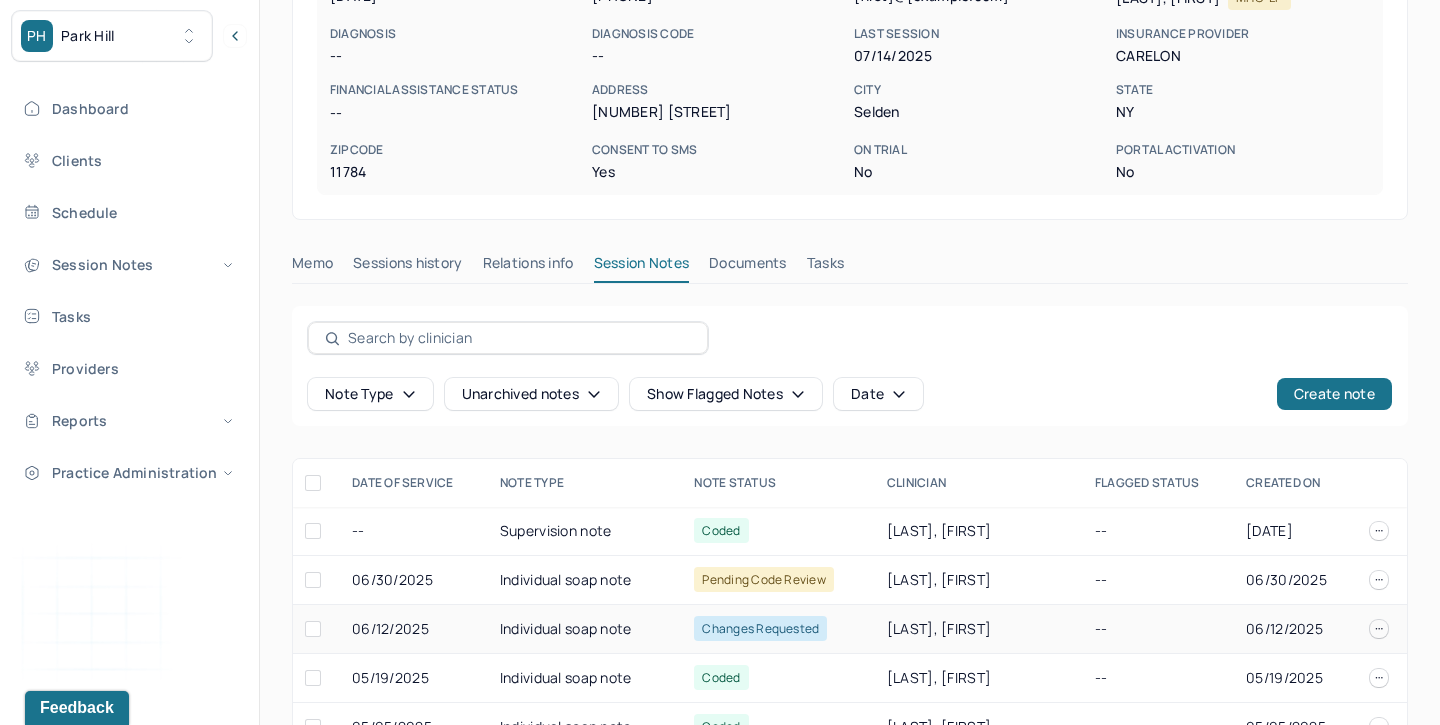 click on "Individual soap note" at bounding box center [585, 629] 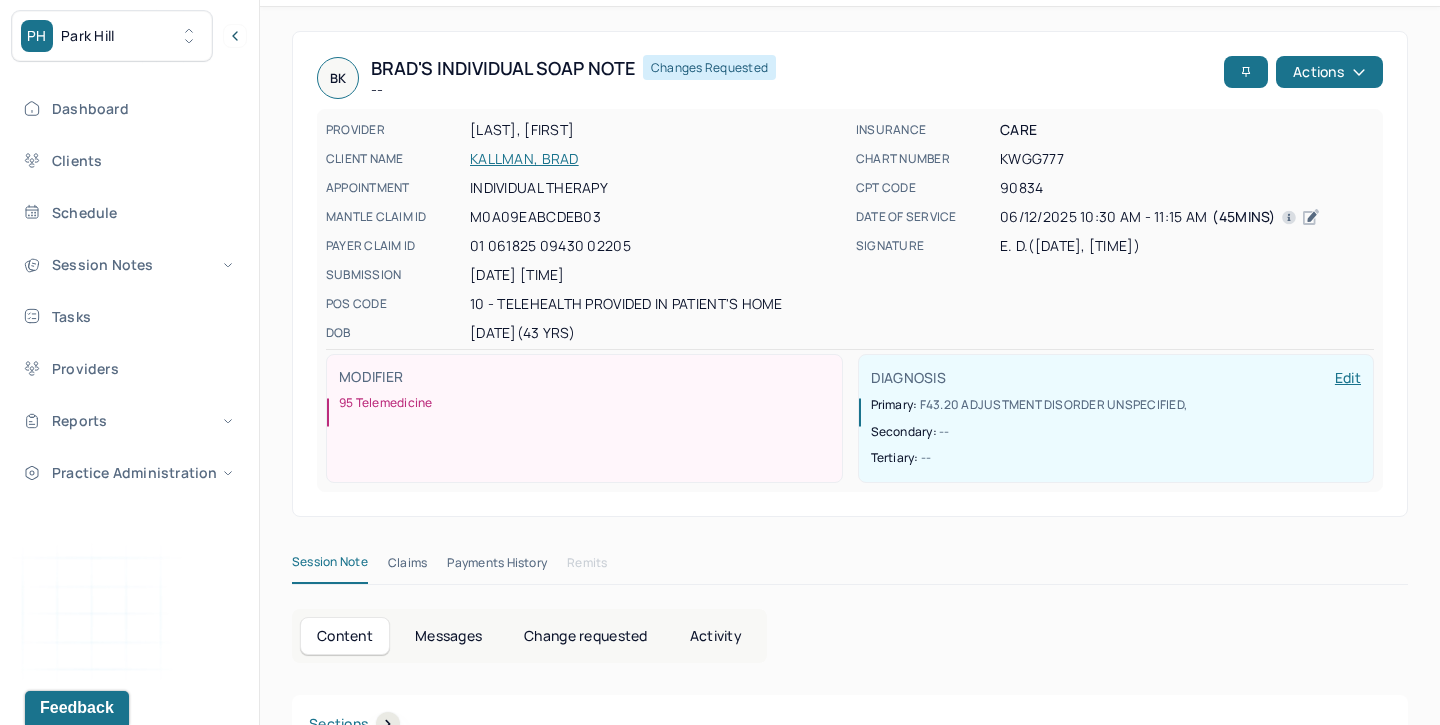 scroll, scrollTop: 111, scrollLeft: 0, axis: vertical 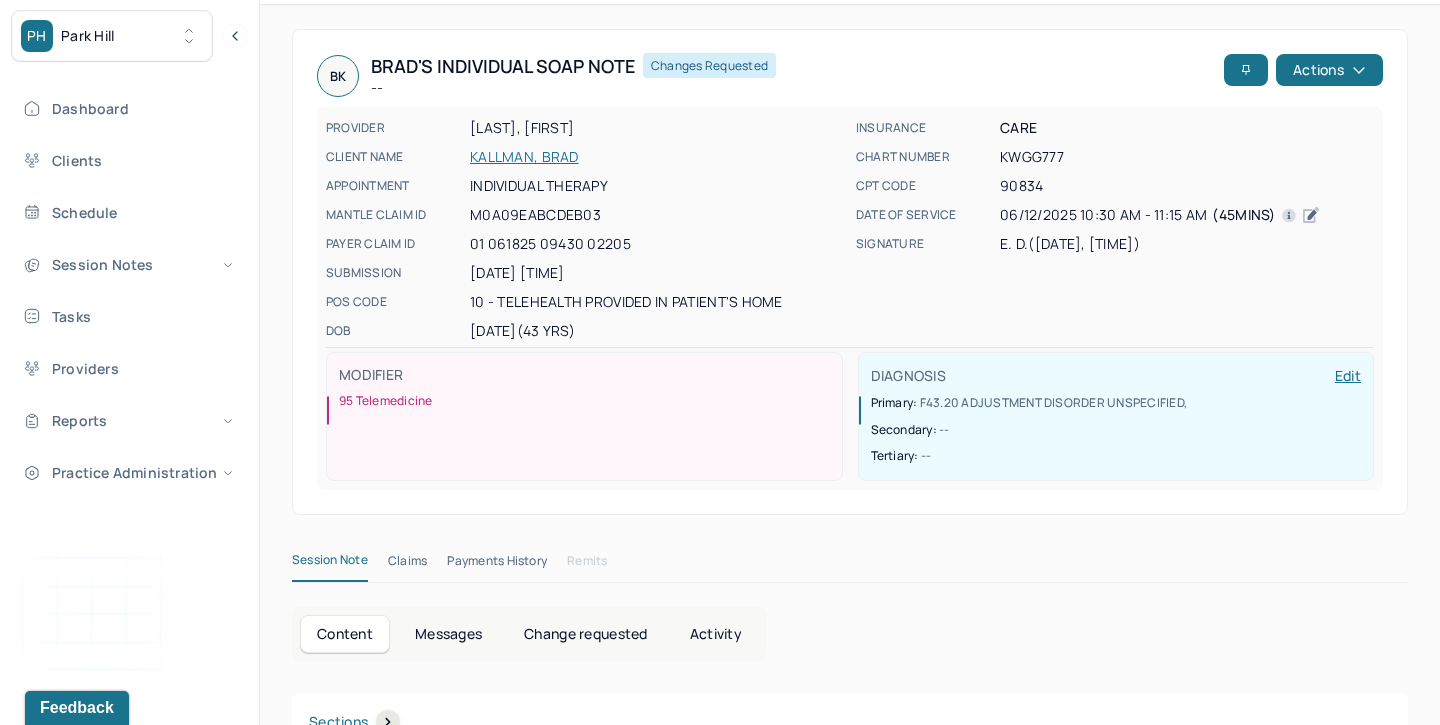 click on "Activity" at bounding box center (716, 634) 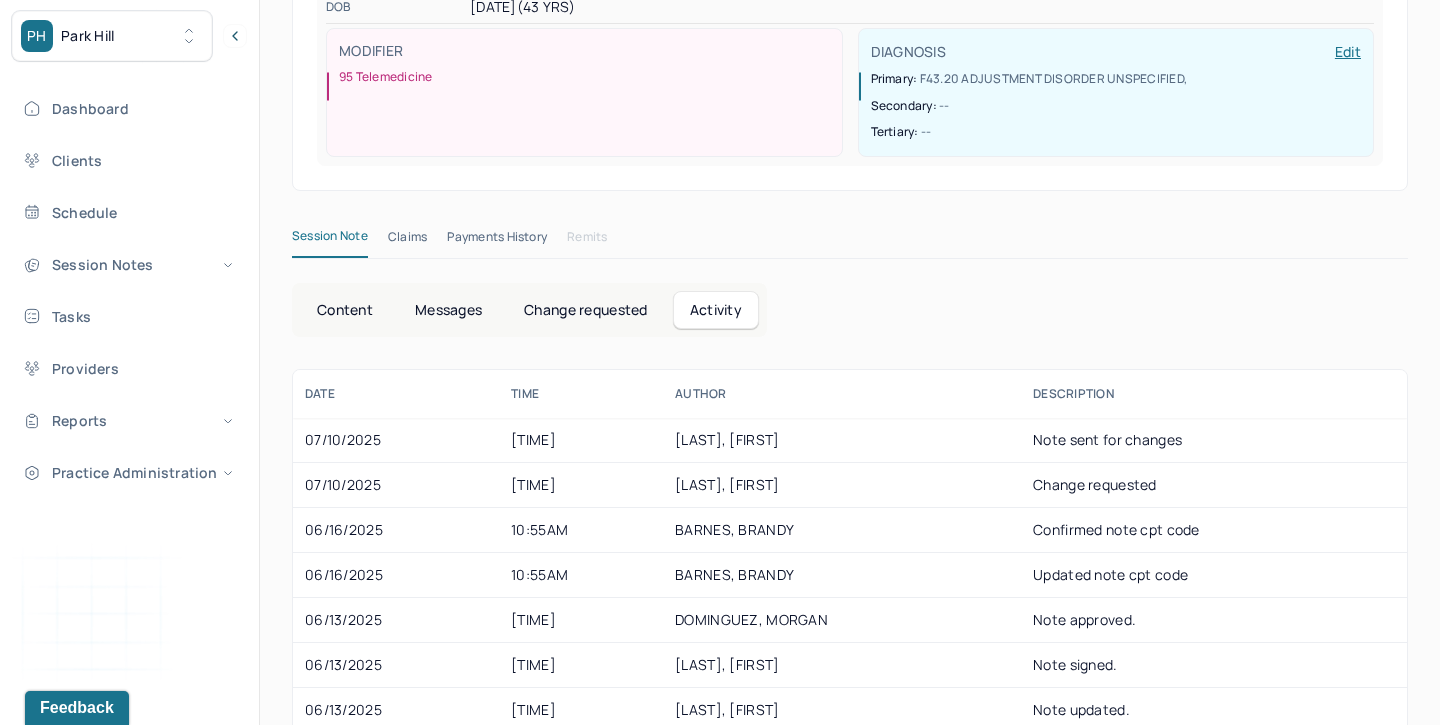 scroll, scrollTop: 436, scrollLeft: 0, axis: vertical 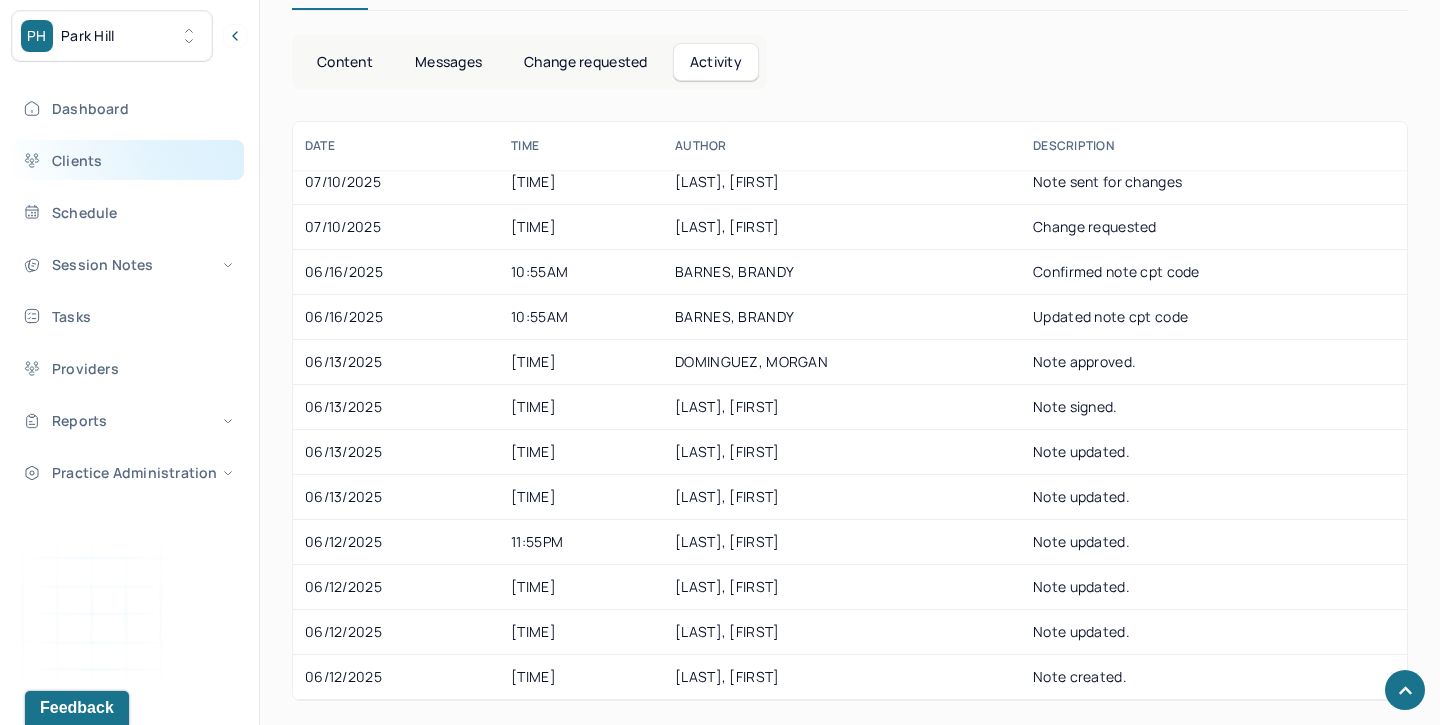 click on "Clients" at bounding box center [128, 160] 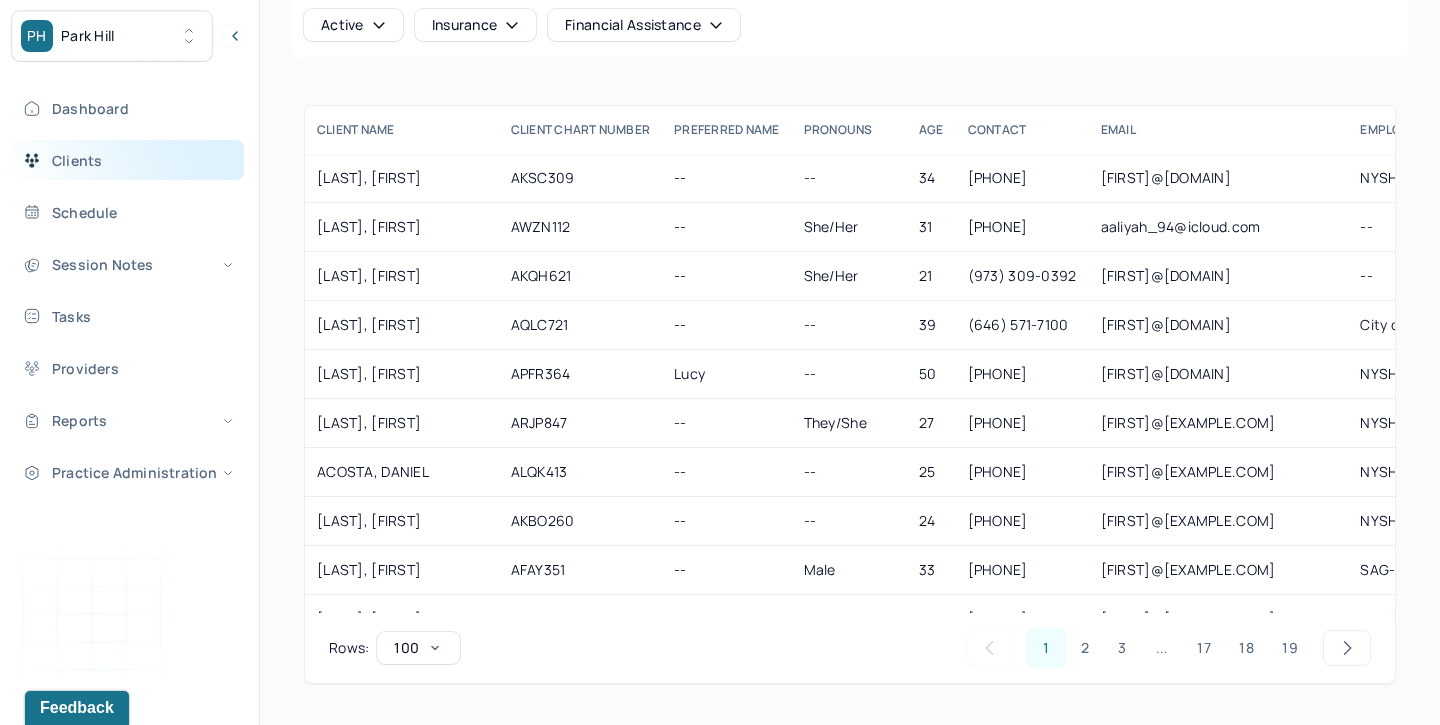 scroll, scrollTop: 0, scrollLeft: 0, axis: both 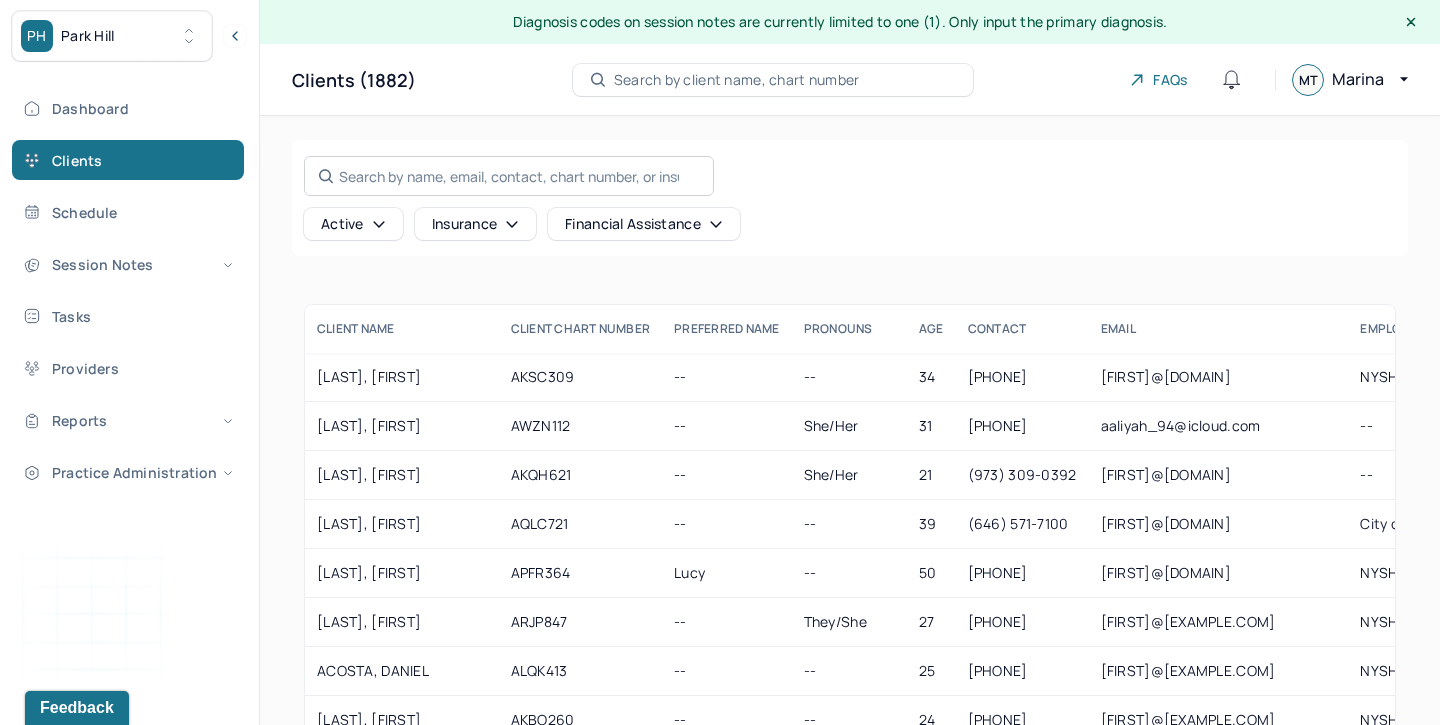 click on "Search by name, email, contact, chart number, or insurance id..." at bounding box center (509, 176) 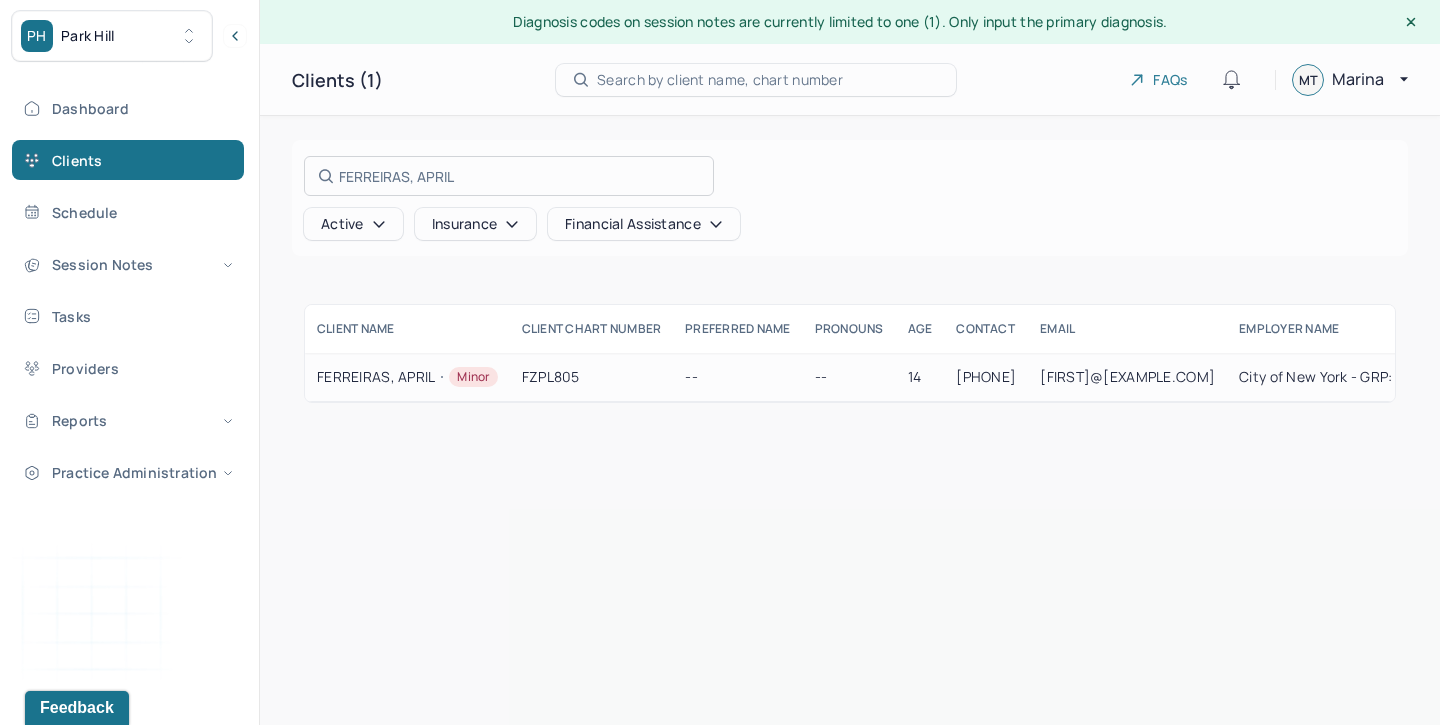 type on "FERREIRAS, APRIL" 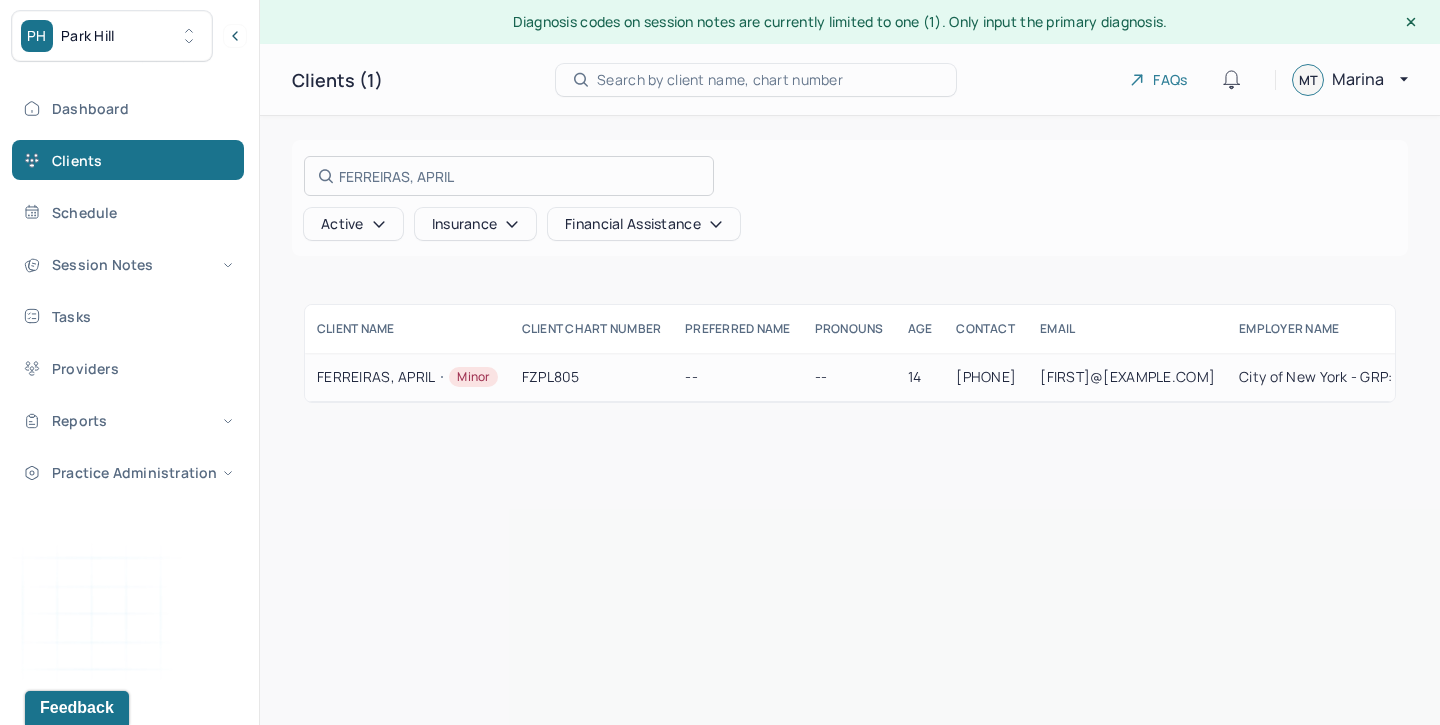 click at bounding box center (720, 362) 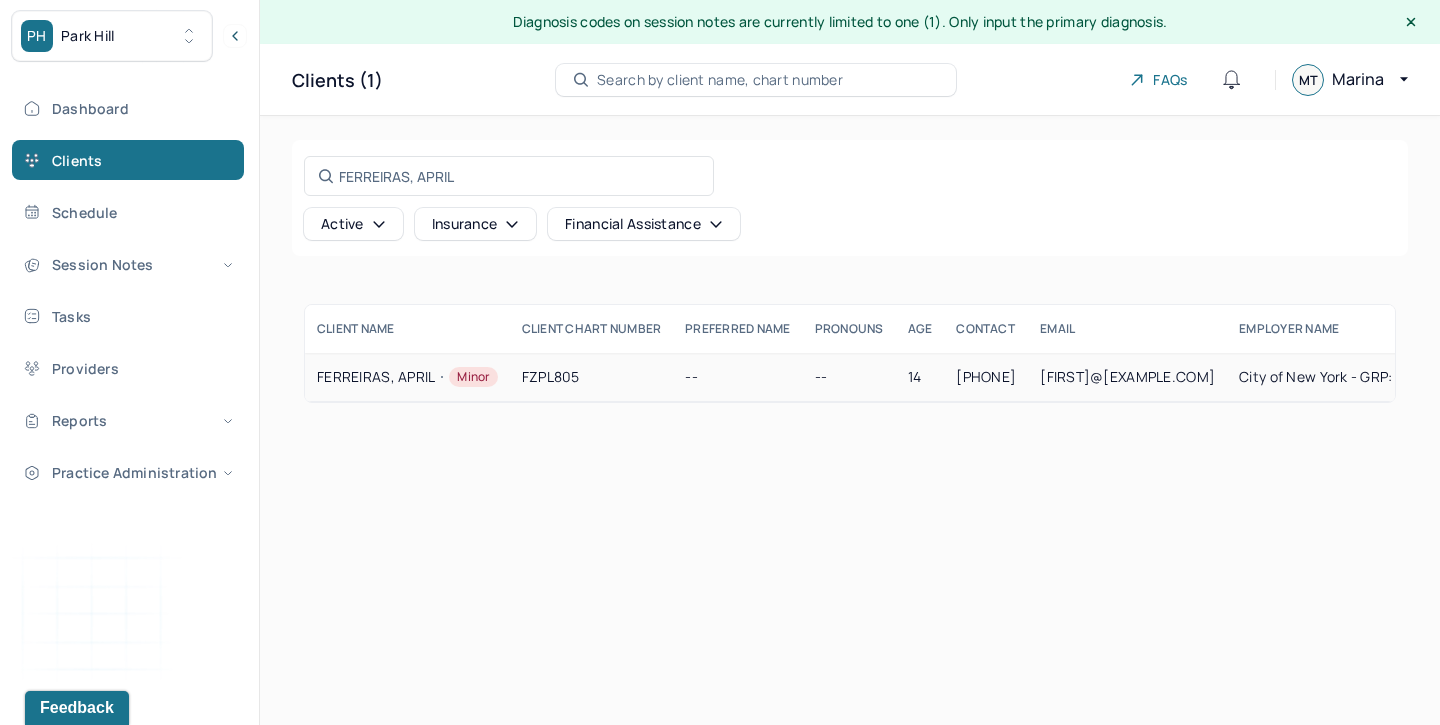 click on "FZPL805" at bounding box center (592, 377) 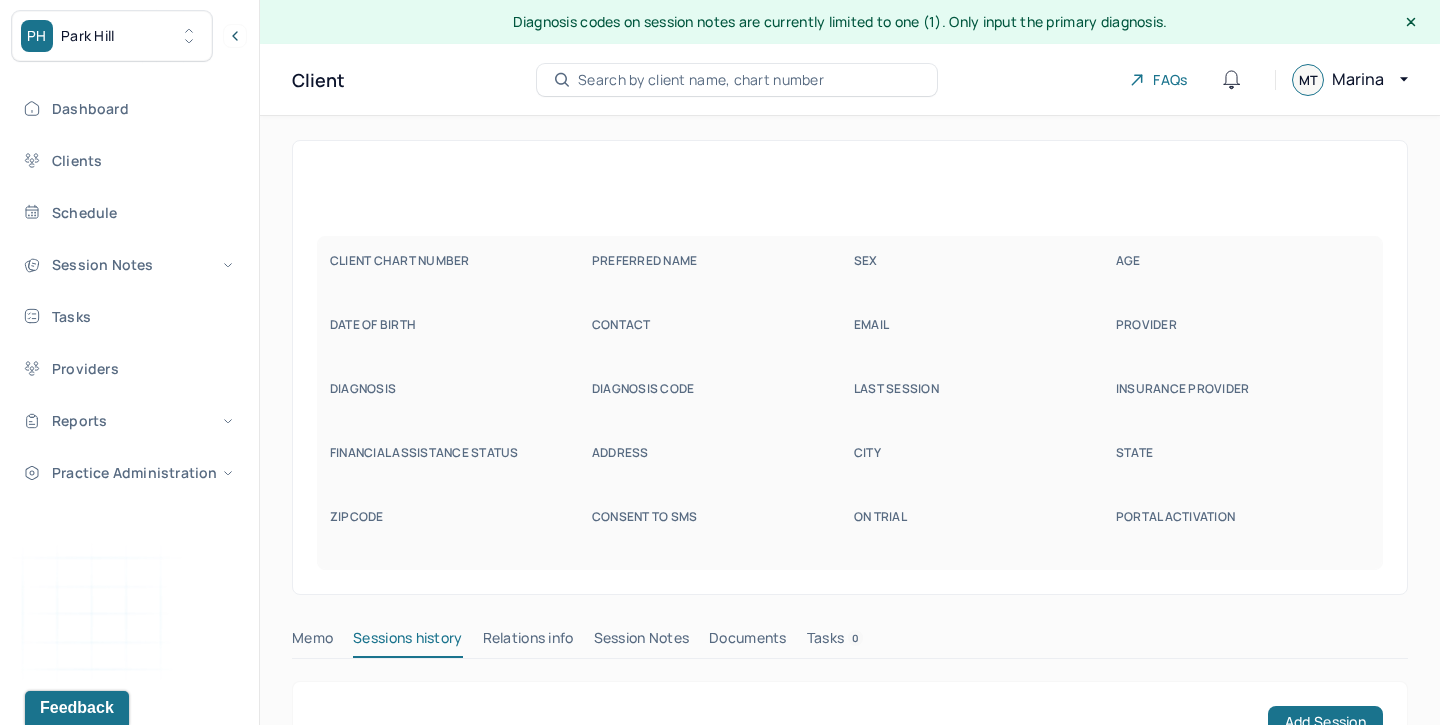 scroll, scrollTop: 179, scrollLeft: 0, axis: vertical 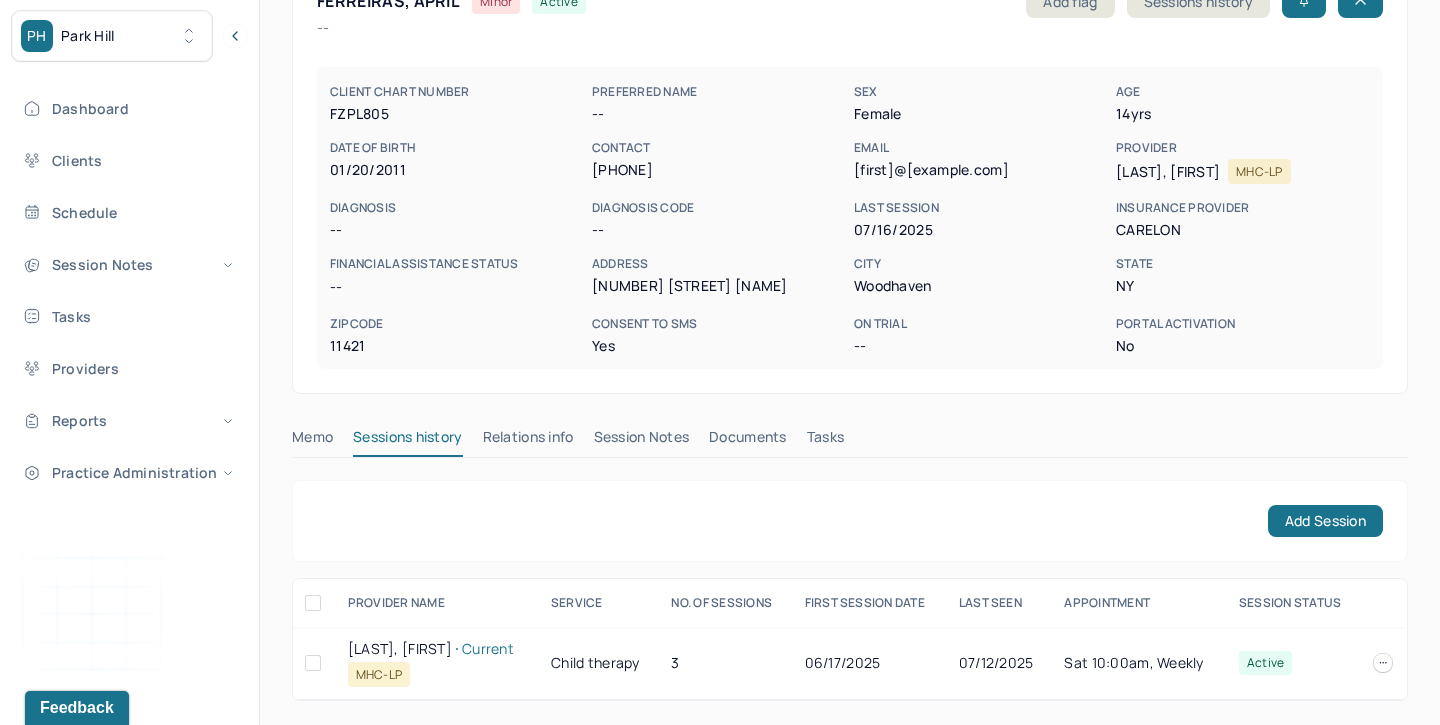 click on "Session Notes" at bounding box center [642, 441] 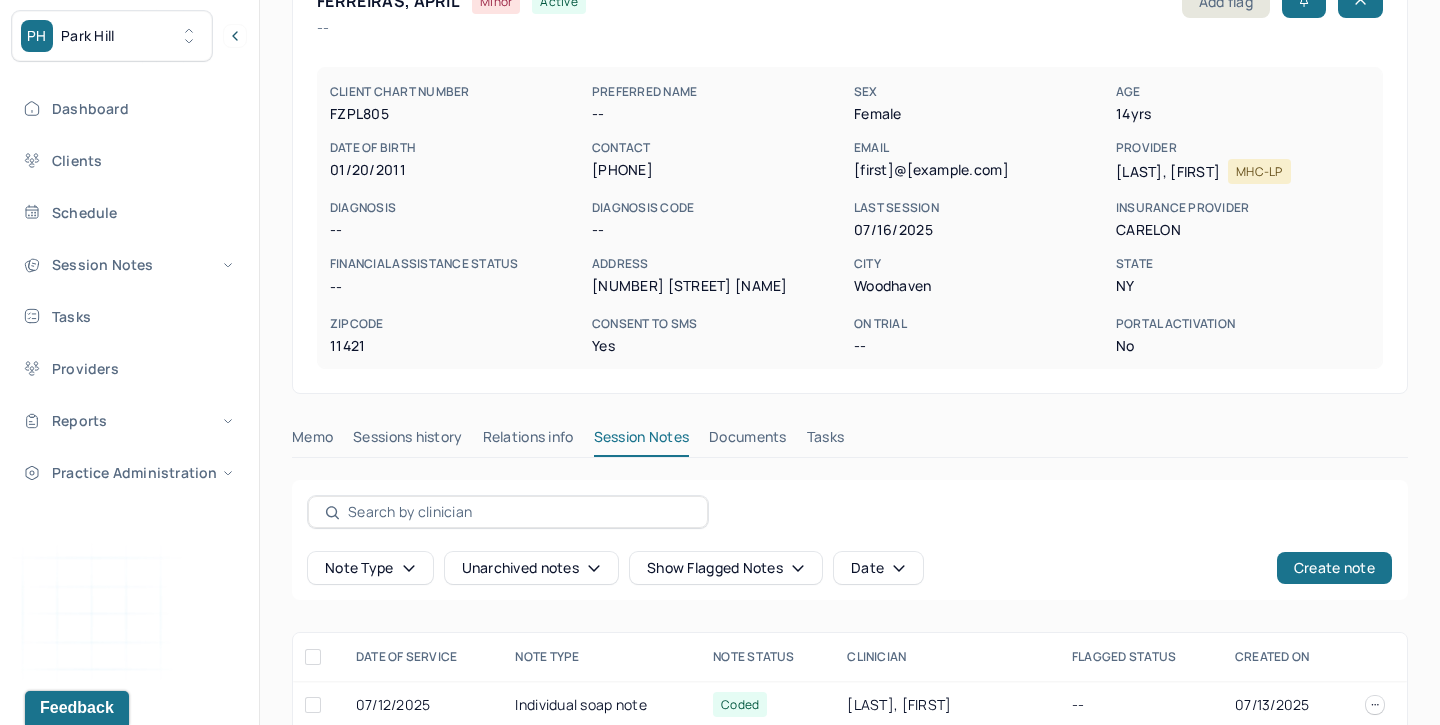 scroll, scrollTop: 307, scrollLeft: 0, axis: vertical 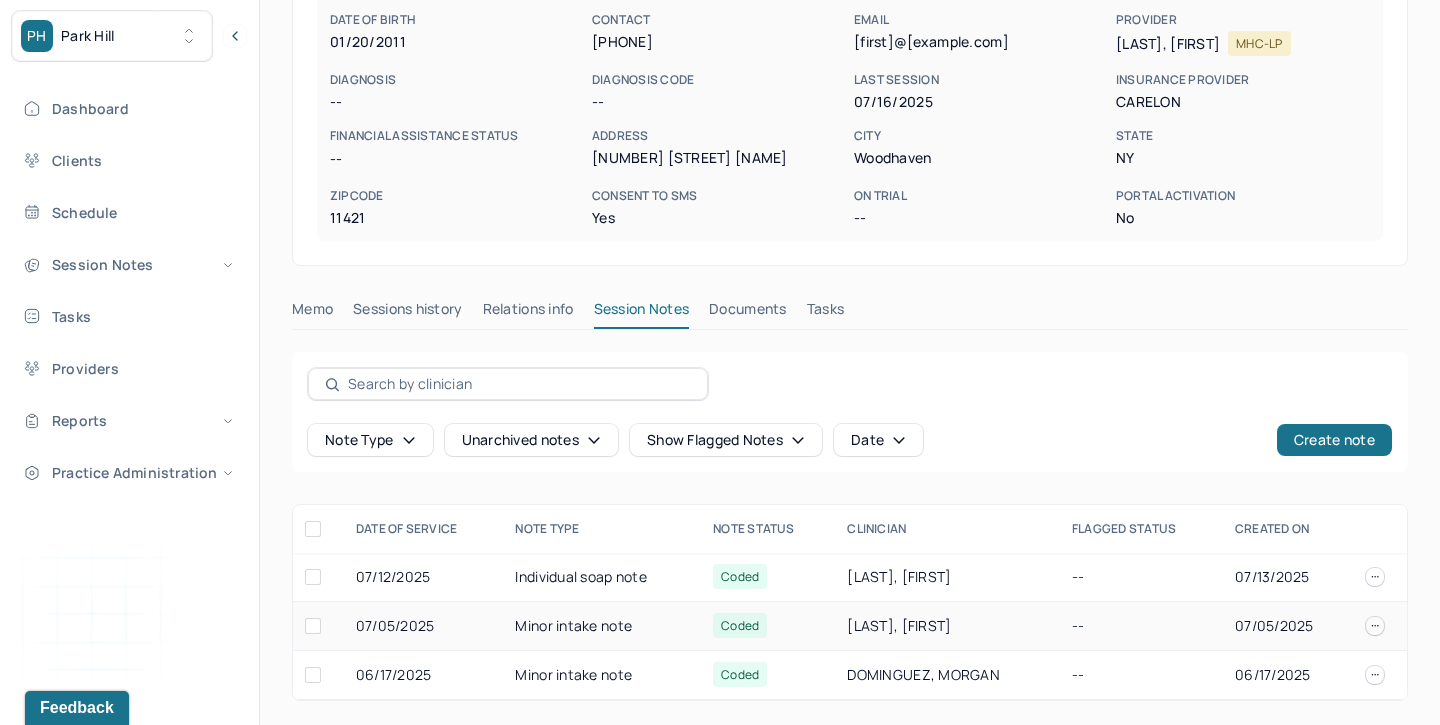 click on "Minor intake note" at bounding box center (602, 626) 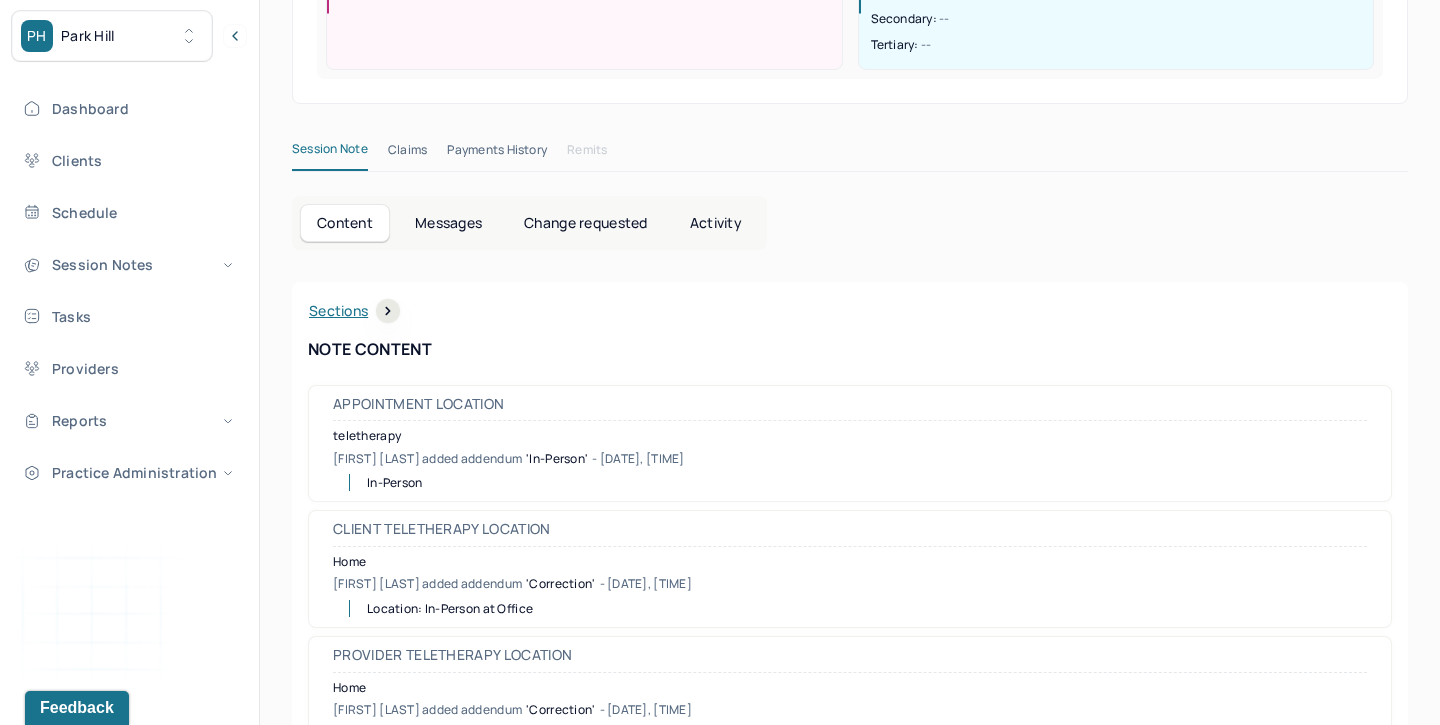 scroll, scrollTop: 523, scrollLeft: 0, axis: vertical 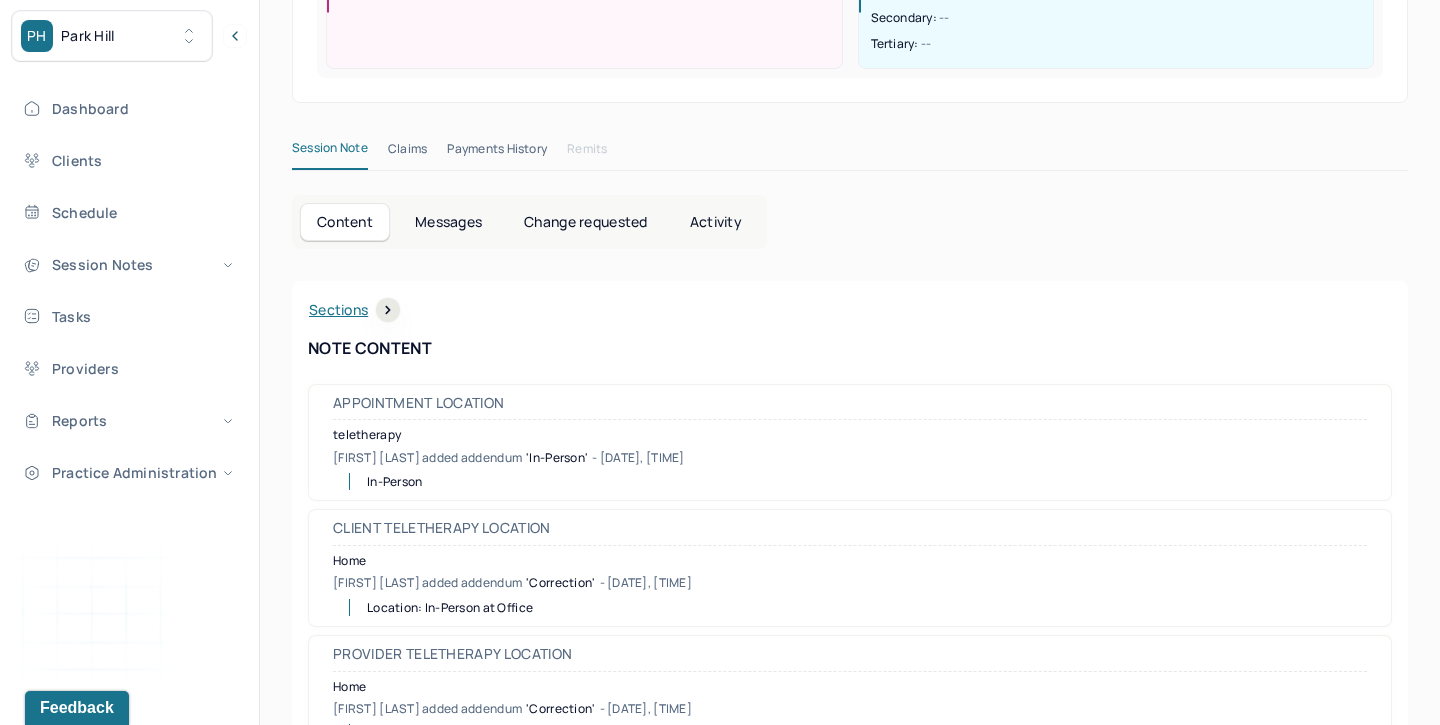 click on "Activity" at bounding box center [716, 222] 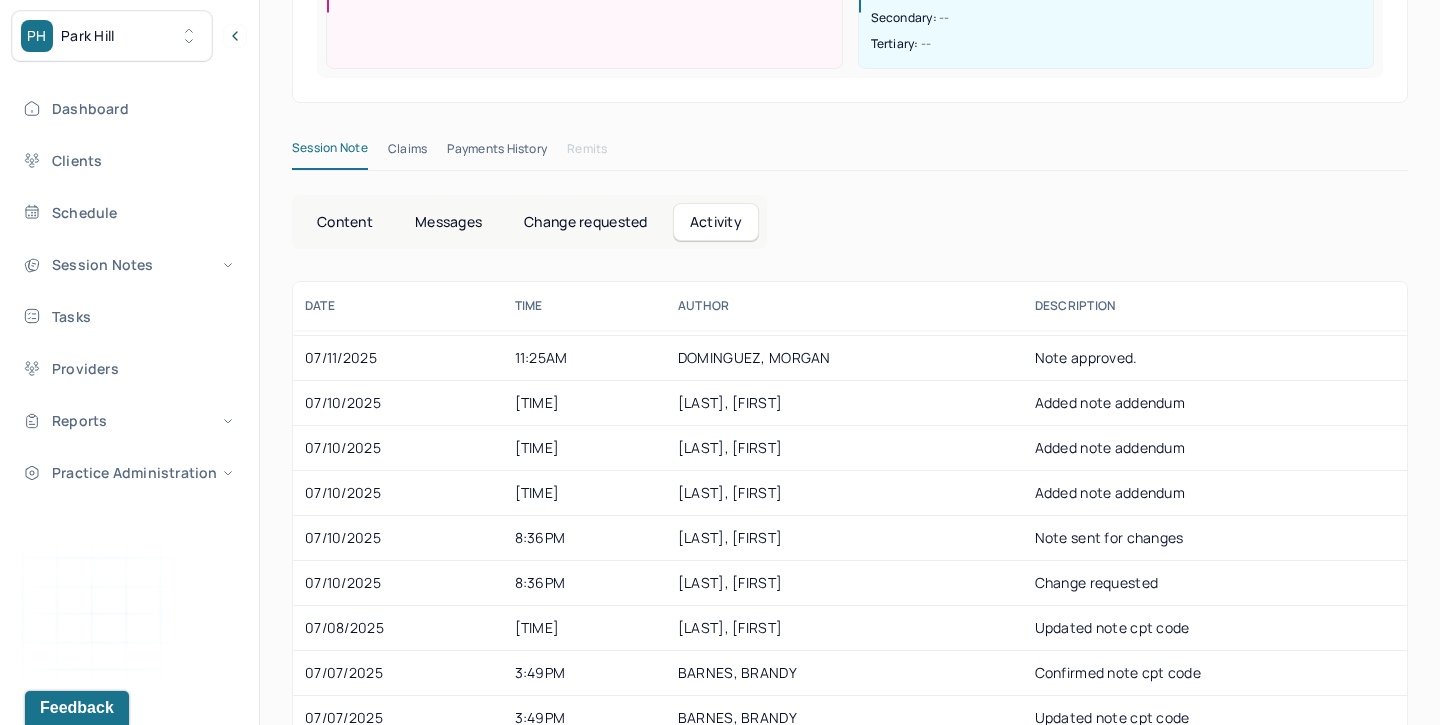 scroll, scrollTop: 0, scrollLeft: 0, axis: both 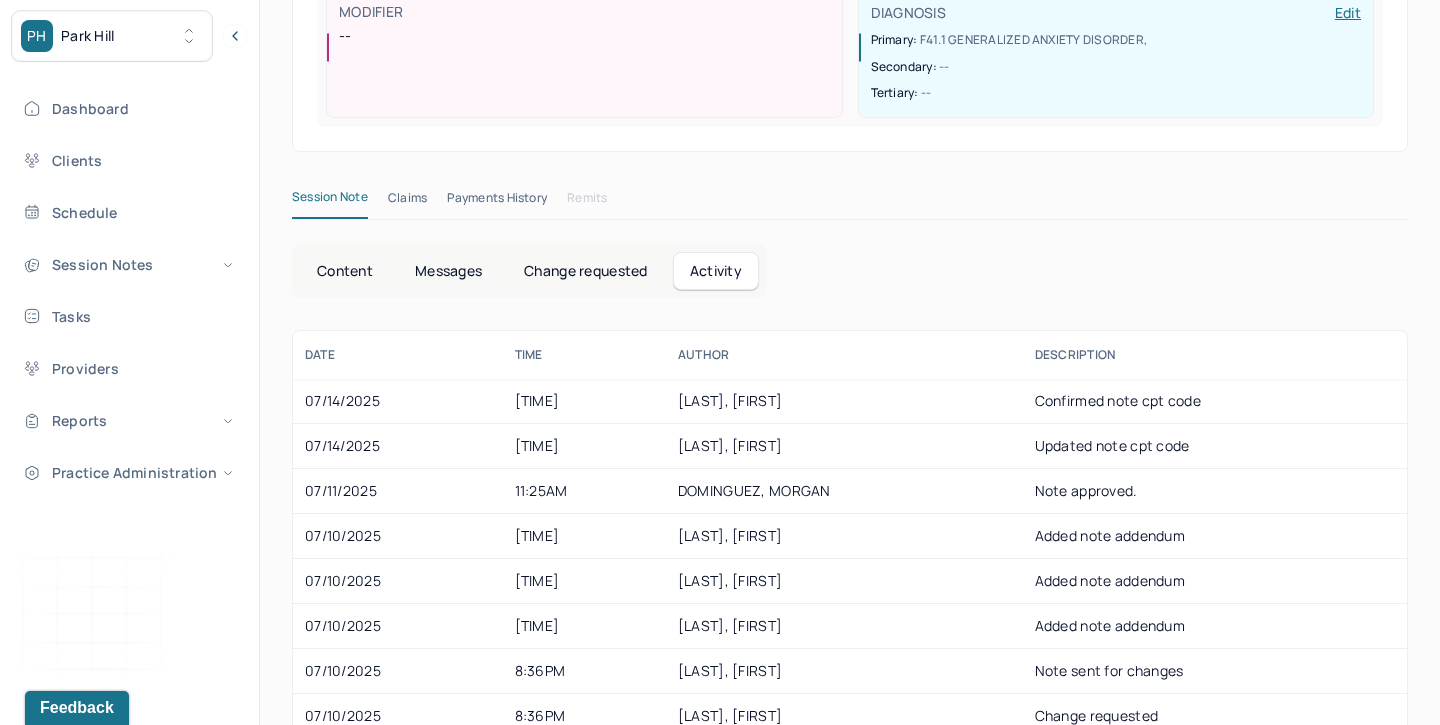 click on "Change requested" at bounding box center [585, 271] 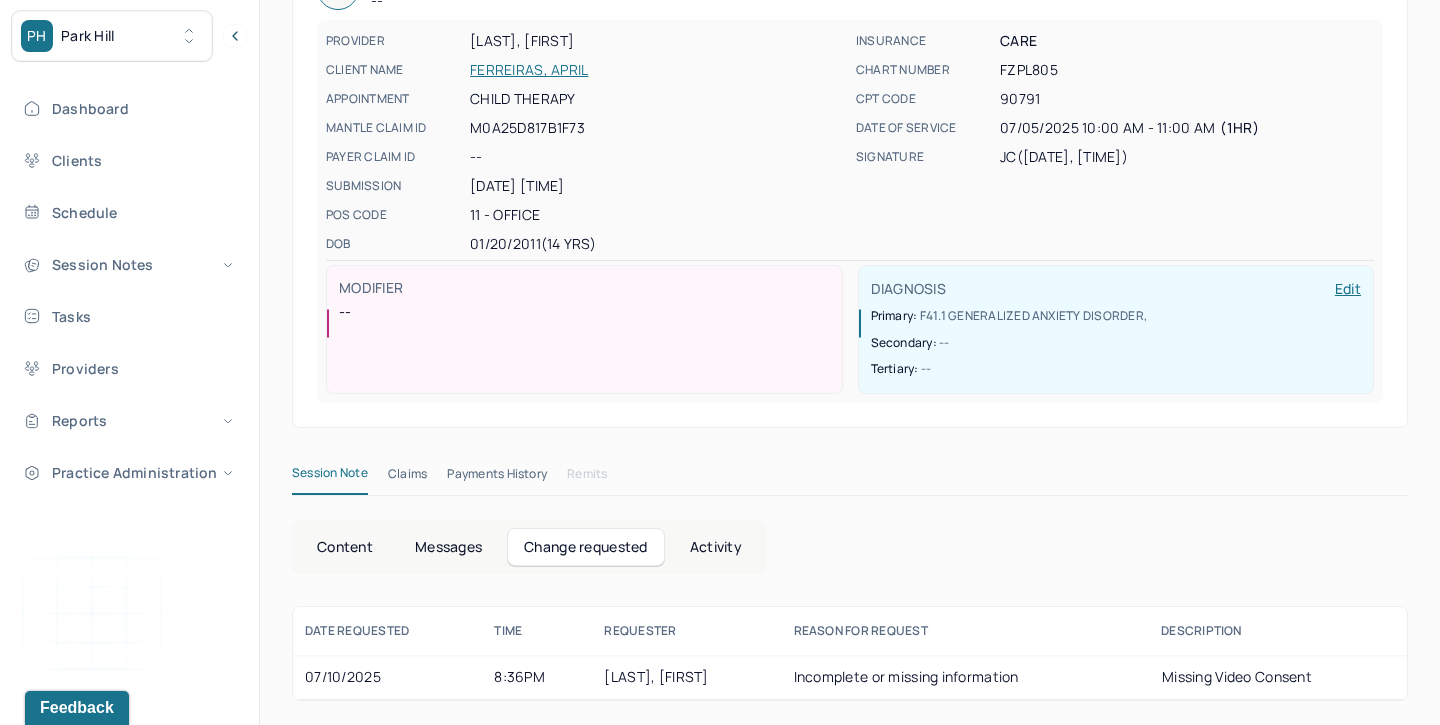 scroll, scrollTop: 200, scrollLeft: 0, axis: vertical 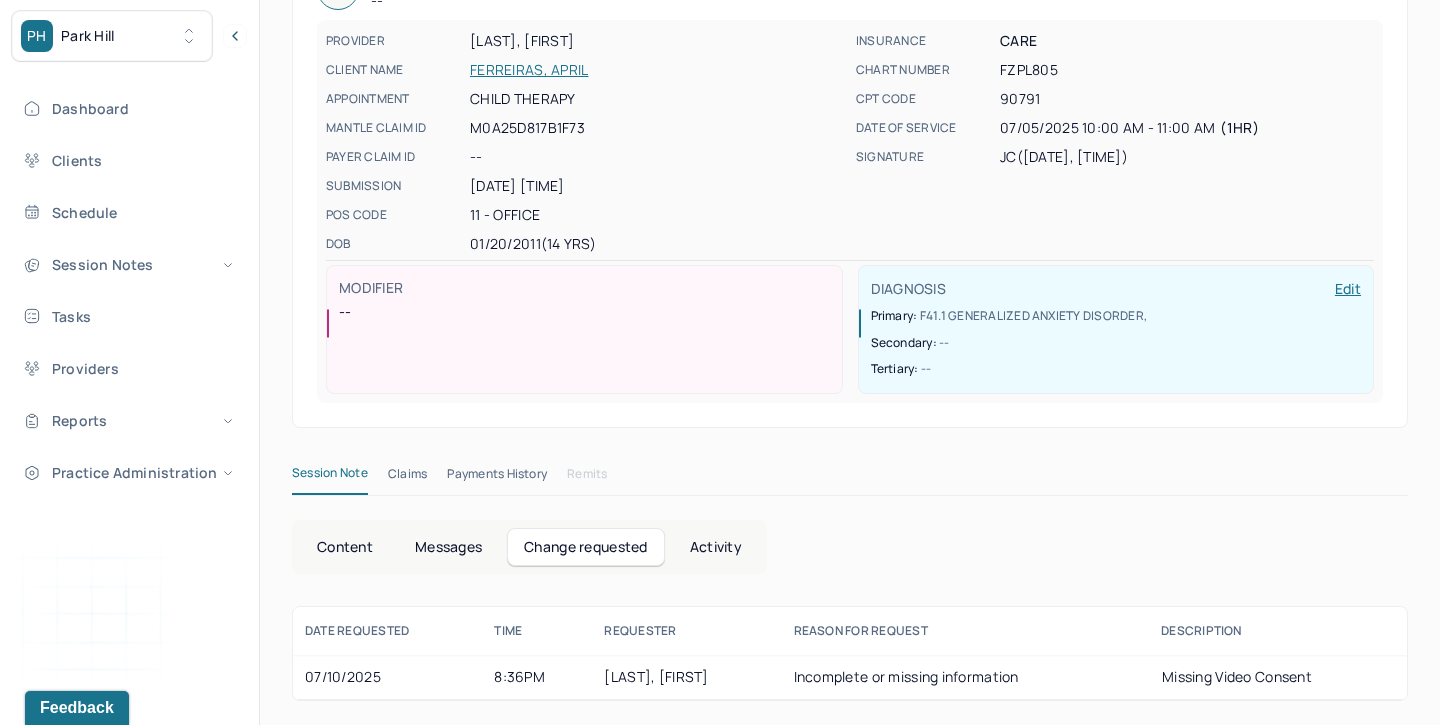 click on "Content" at bounding box center (345, 547) 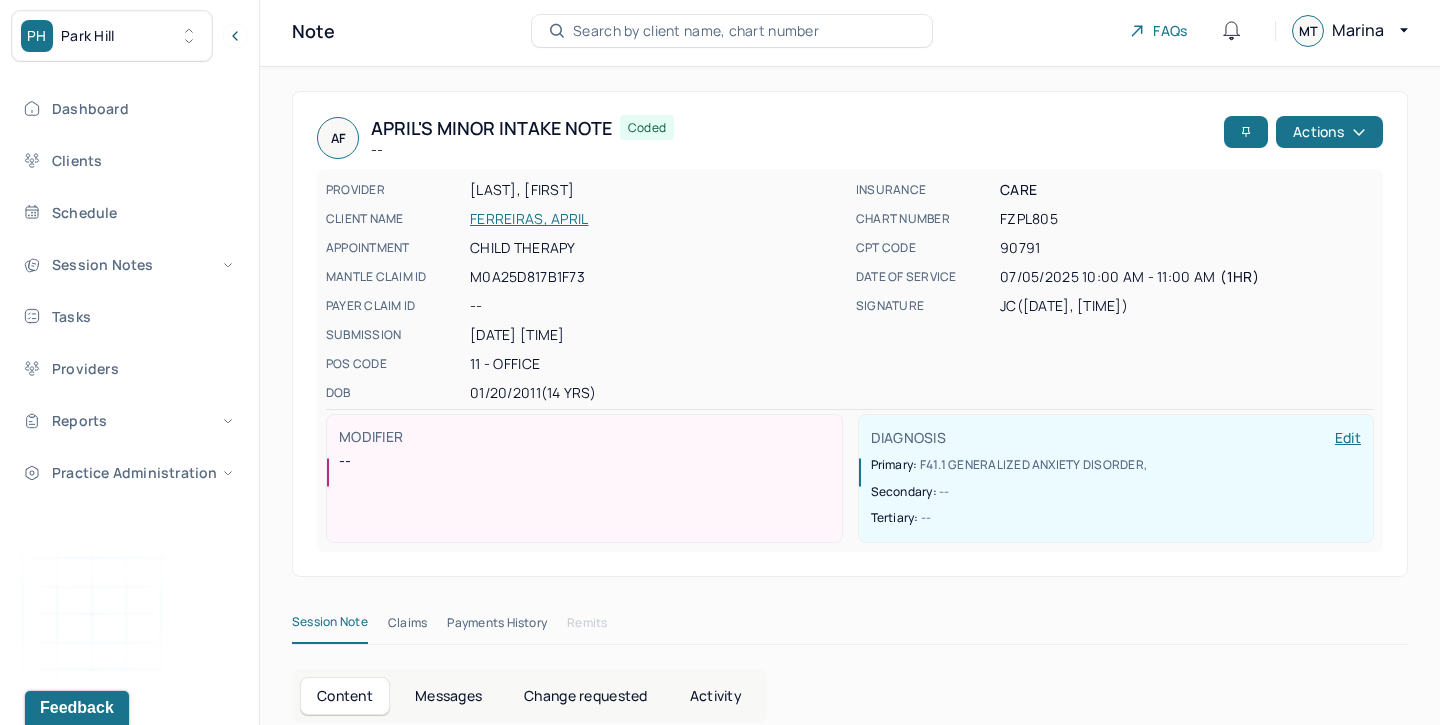 scroll, scrollTop: 0, scrollLeft: 0, axis: both 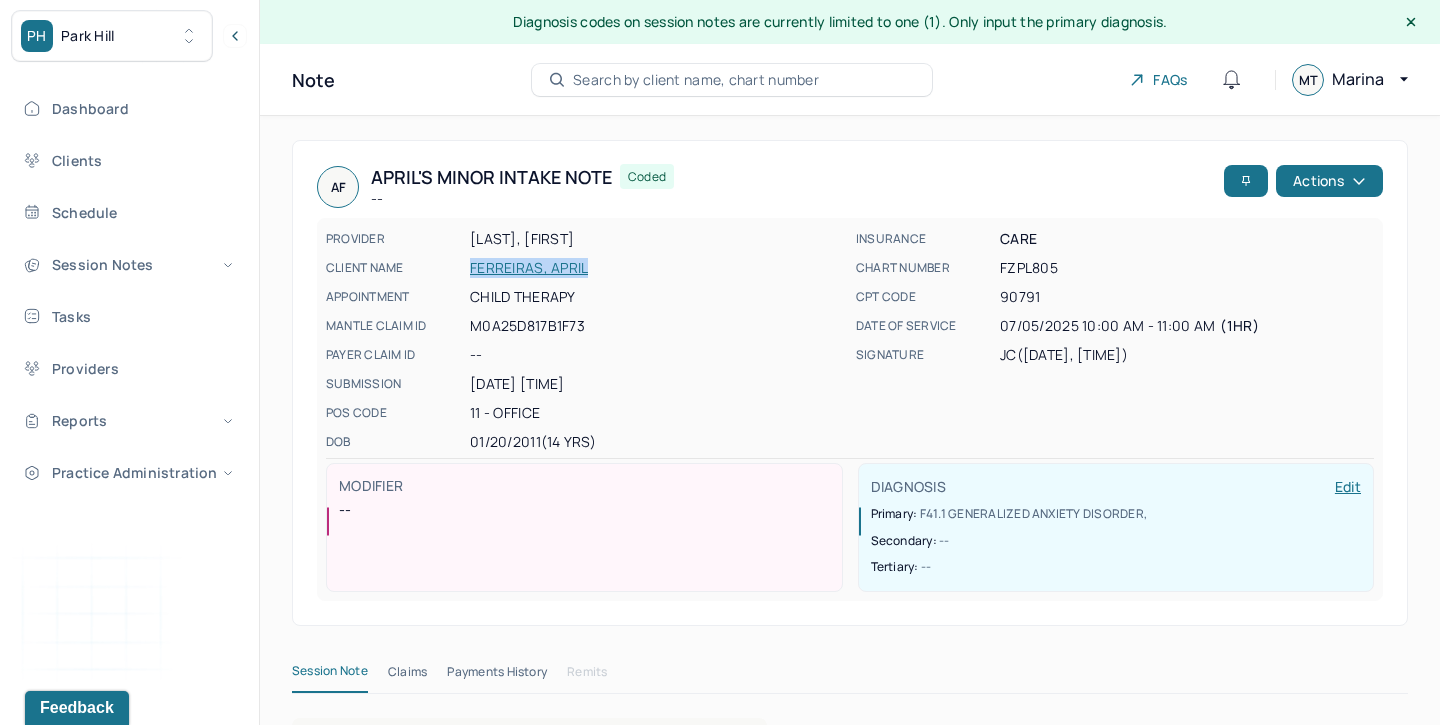 drag, startPoint x: 461, startPoint y: 263, endPoint x: 624, endPoint y: 268, distance: 163.07668 